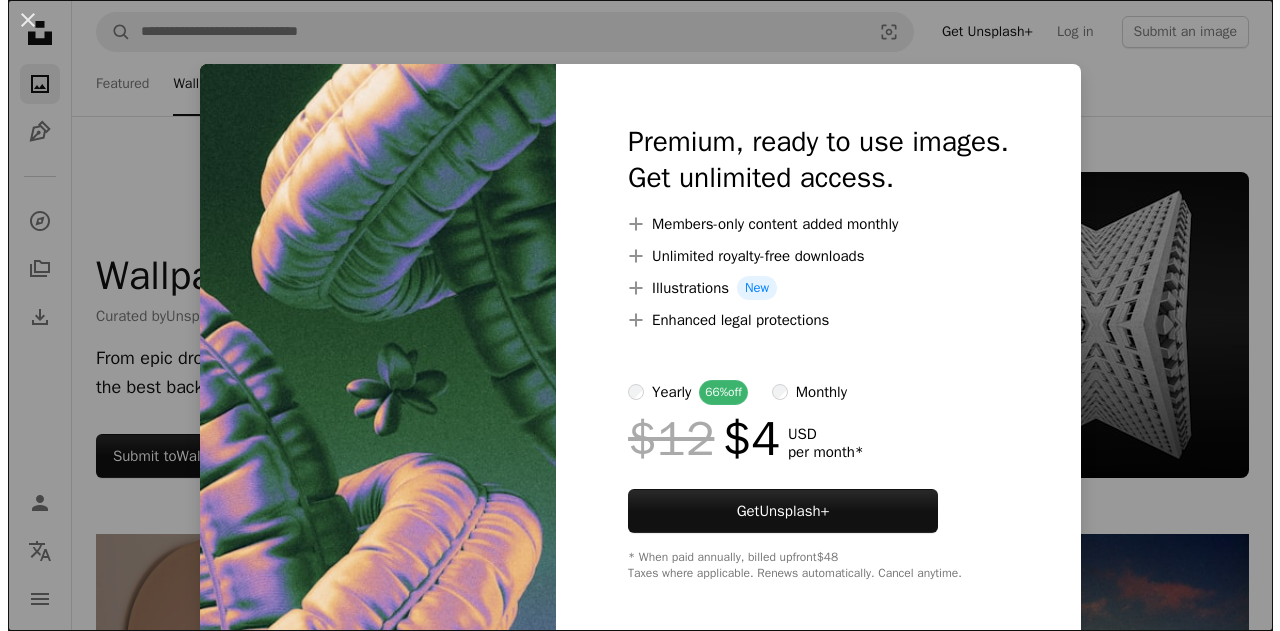 scroll, scrollTop: 1700, scrollLeft: 0, axis: vertical 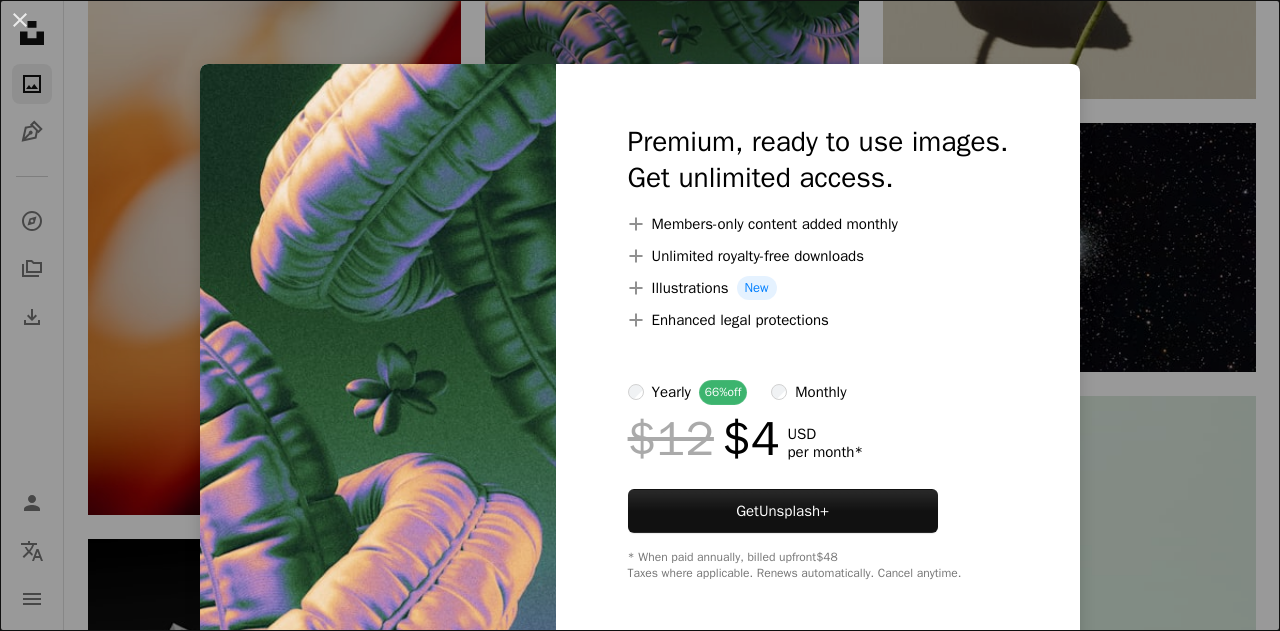 click on "A plus sign Enhanced legal protections" at bounding box center (818, 320) 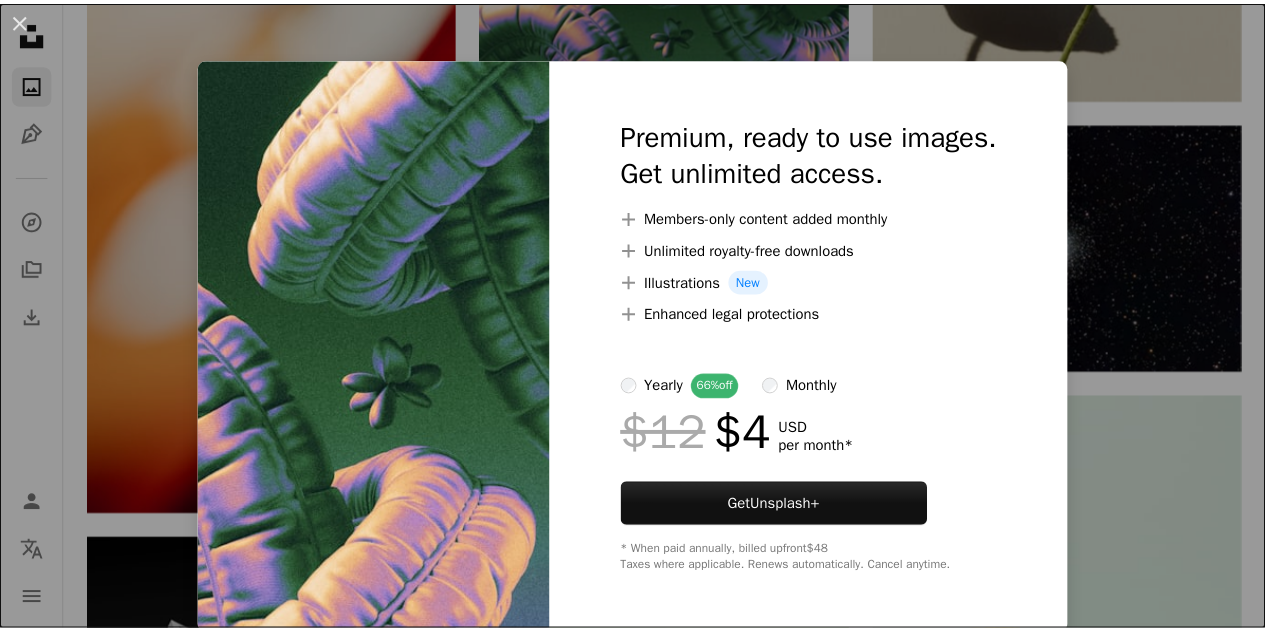 scroll, scrollTop: 8, scrollLeft: 0, axis: vertical 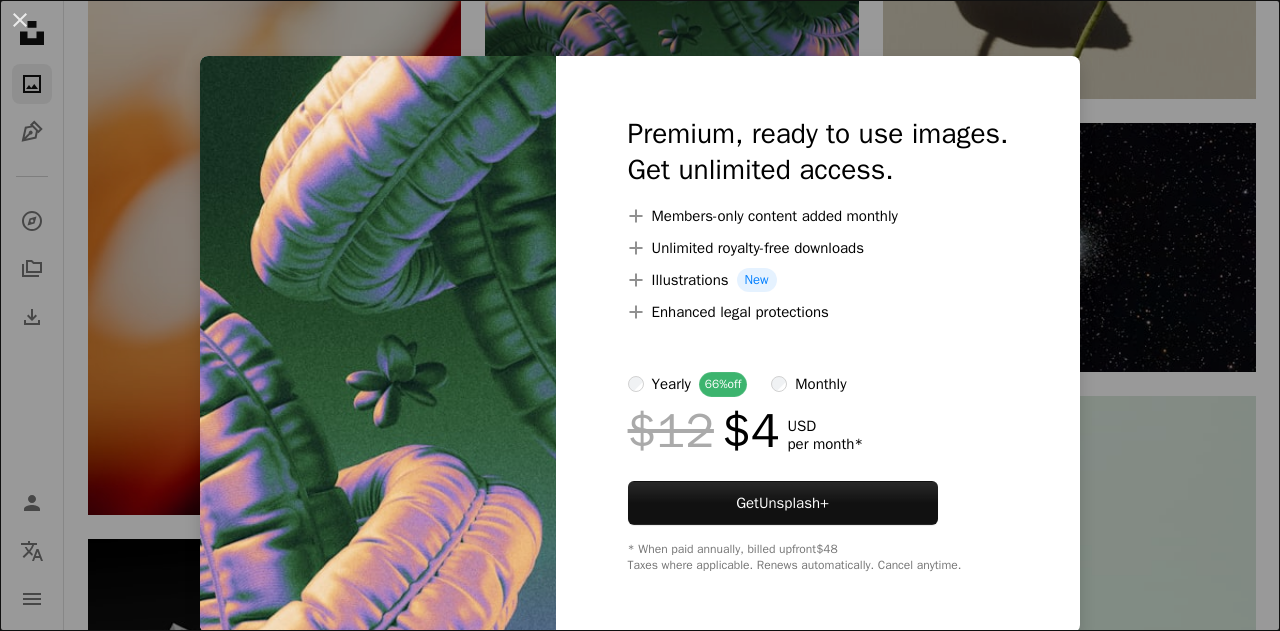 click on "An X shape Premium, ready to use images. Get unlimited access. A plus sign Members-only content added monthly A plus sign Unlimited royalty-free downloads A plus sign Illustrations  New A plus sign Enhanced legal protections yearly 66%  off monthly $12   $4 USD per month * Get  Unsplash+ * When paid annually, billed upfront  $48 Taxes where applicable. Renews automatically. Cancel anytime." at bounding box center [640, 315] 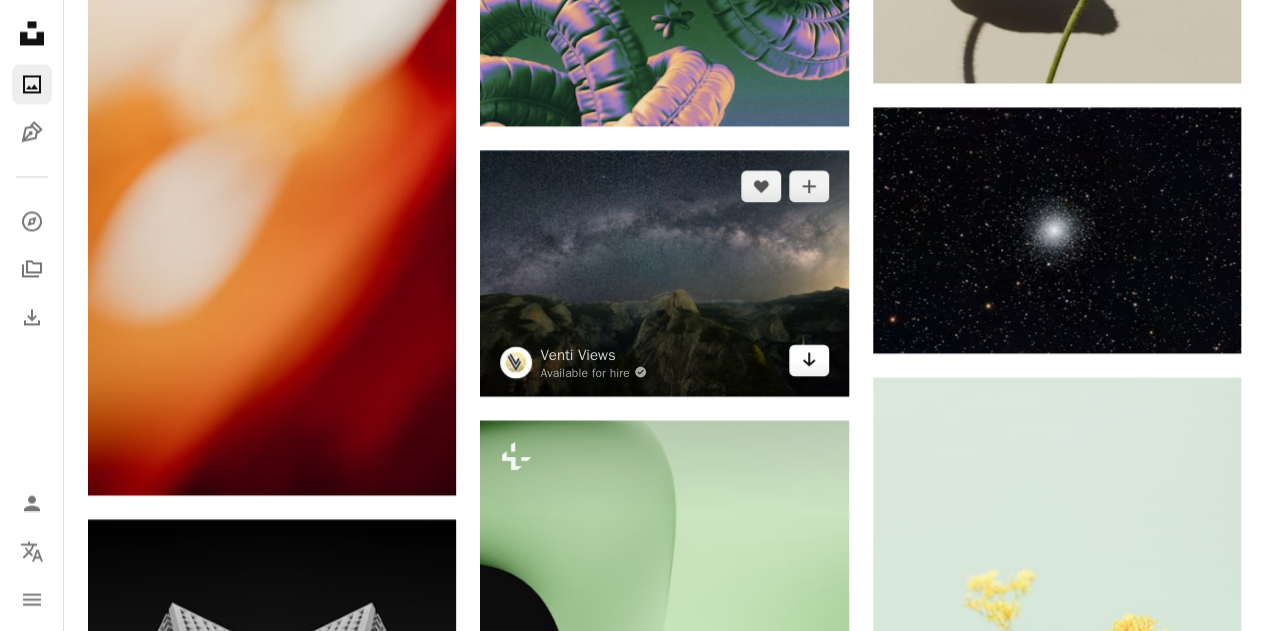 click on "Arrow pointing down" 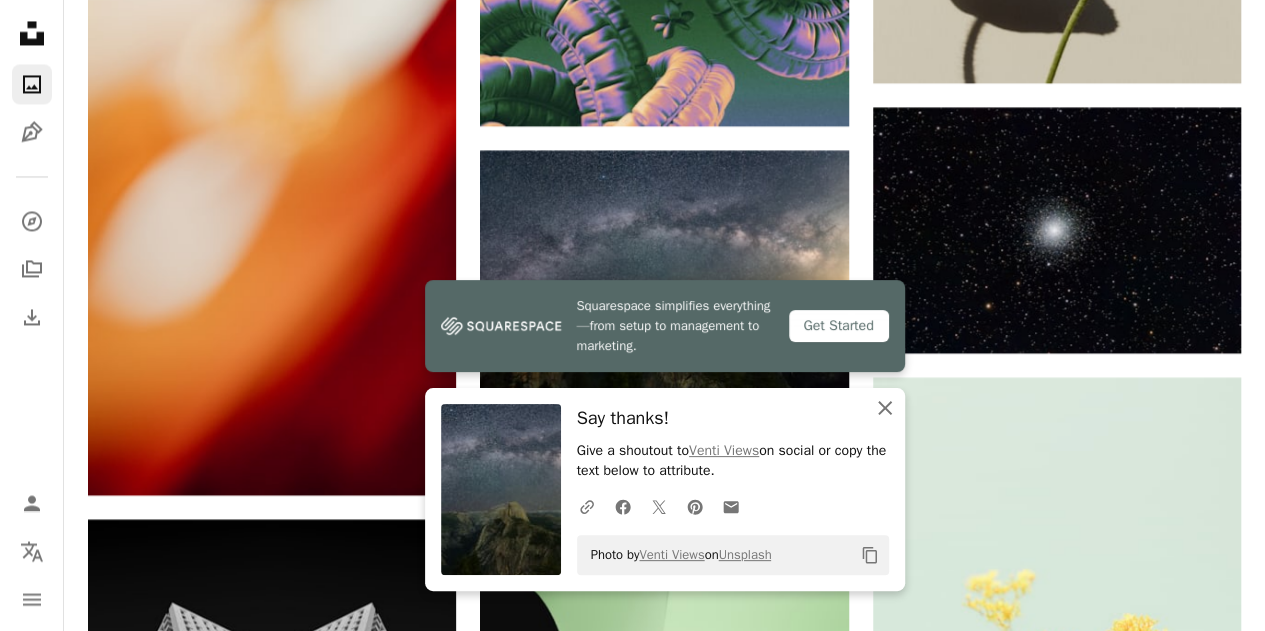 click on "An X shape" 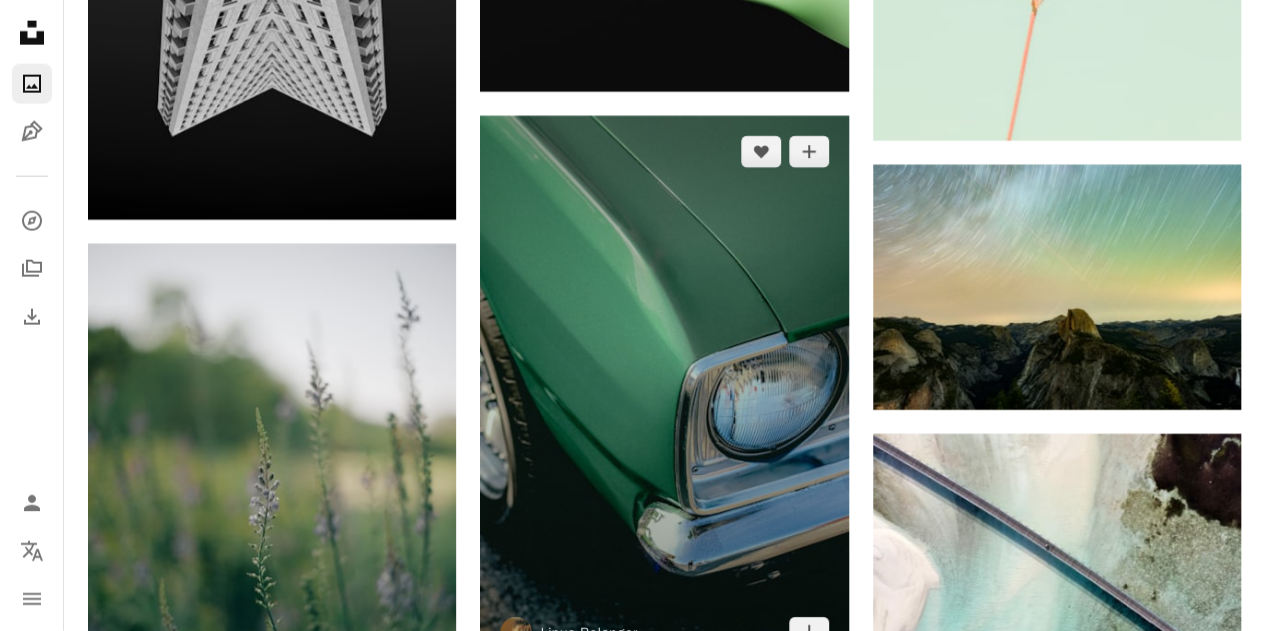 scroll, scrollTop: 2600, scrollLeft: 0, axis: vertical 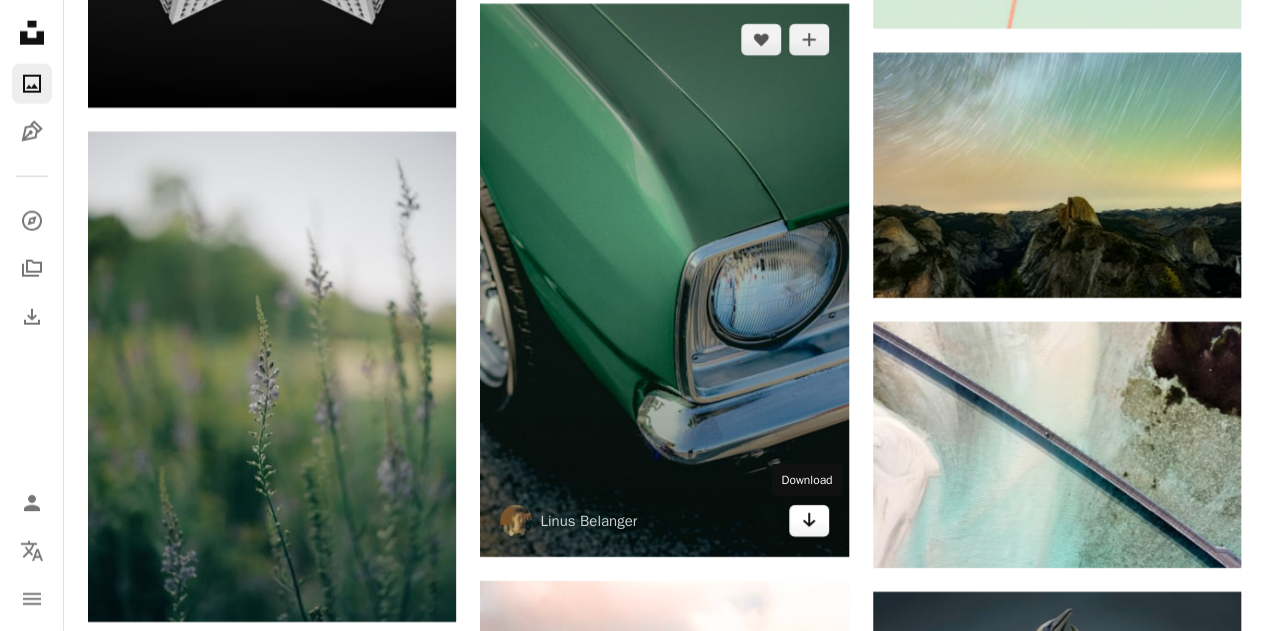 click on "Arrow pointing down" 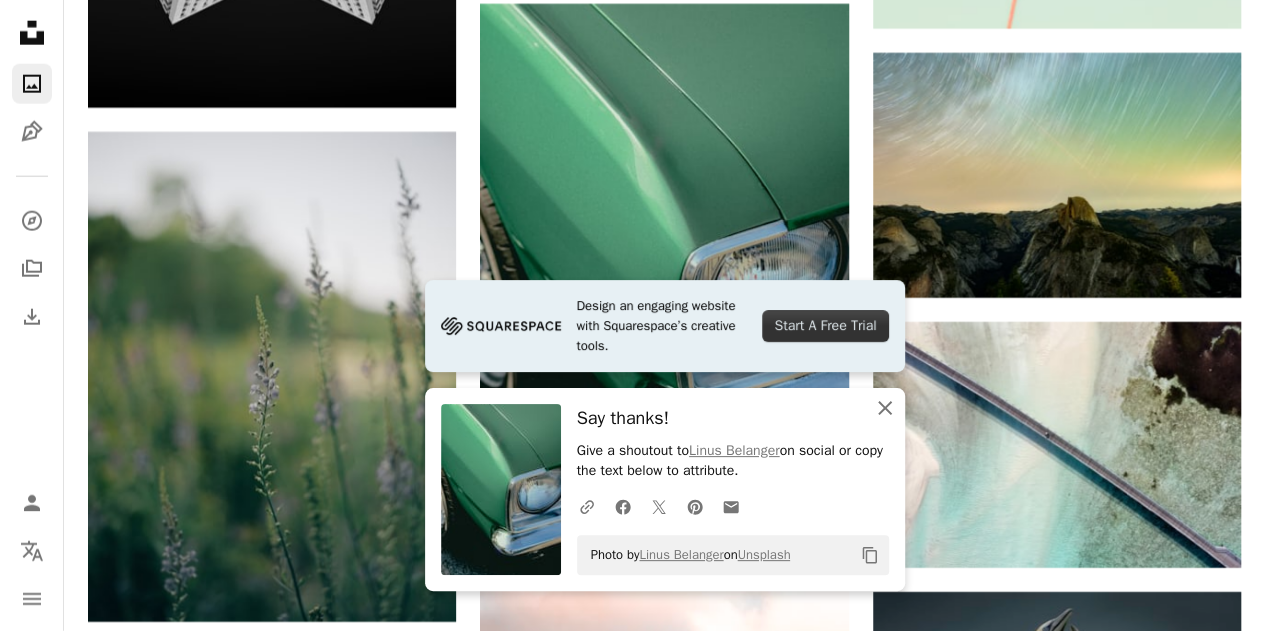 click on "An X shape" 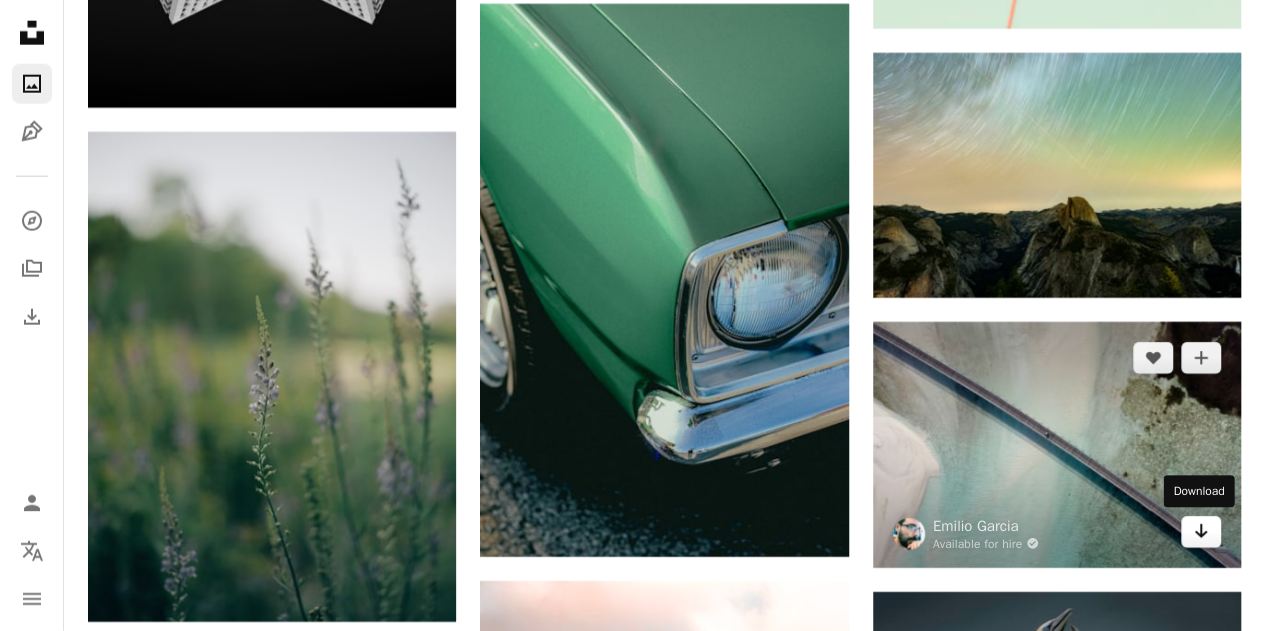 click 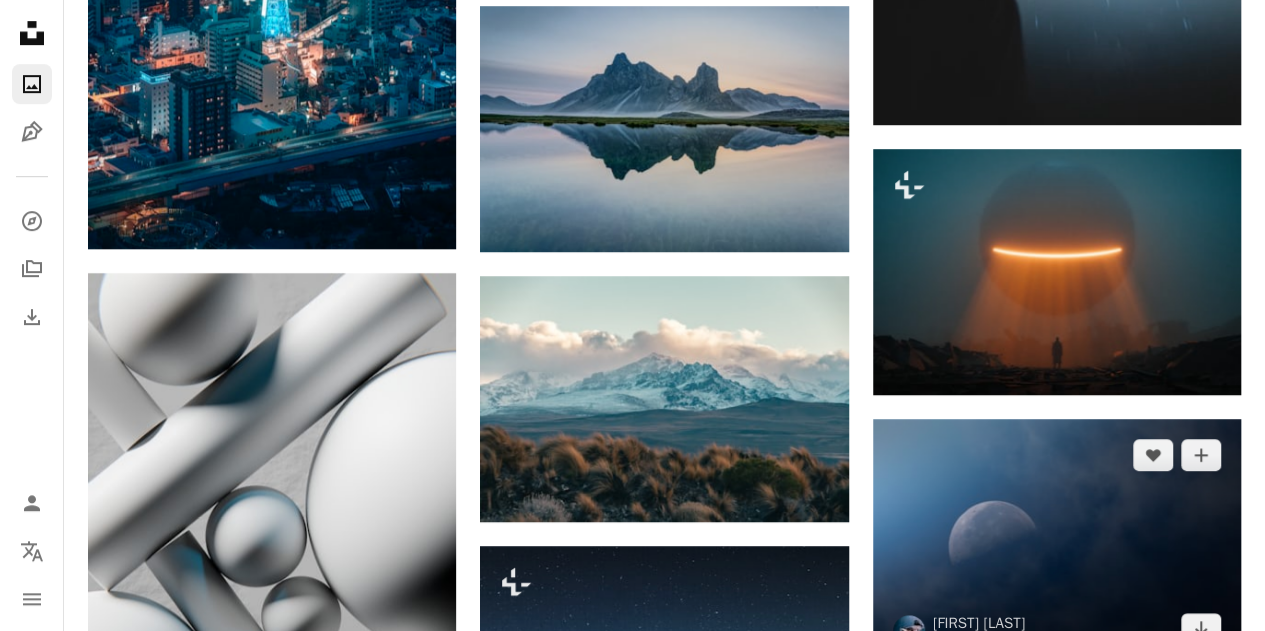 scroll, scrollTop: 4600, scrollLeft: 0, axis: vertical 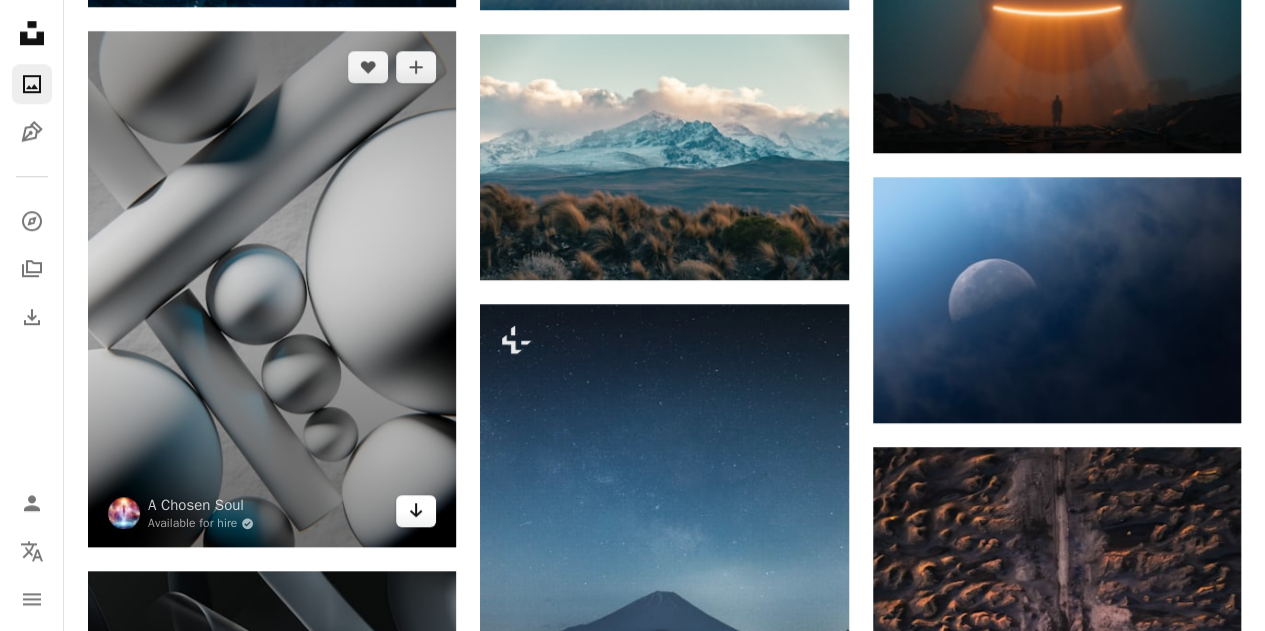 click on "Arrow pointing down" at bounding box center (416, 511) 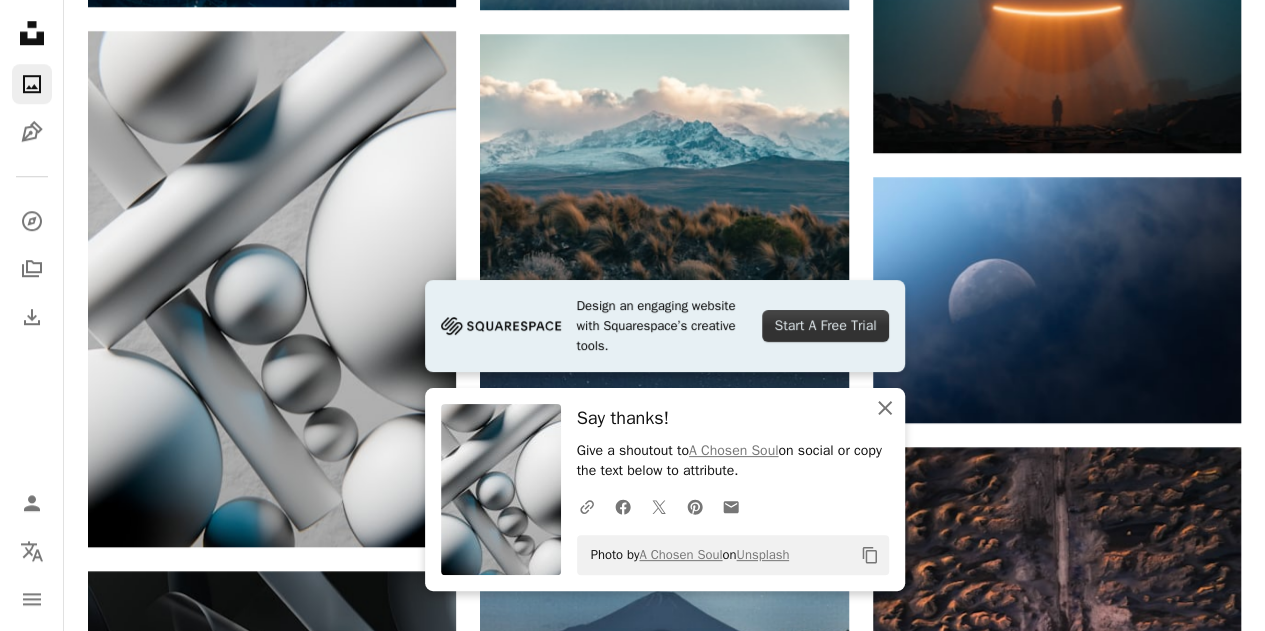 click on "An X shape" 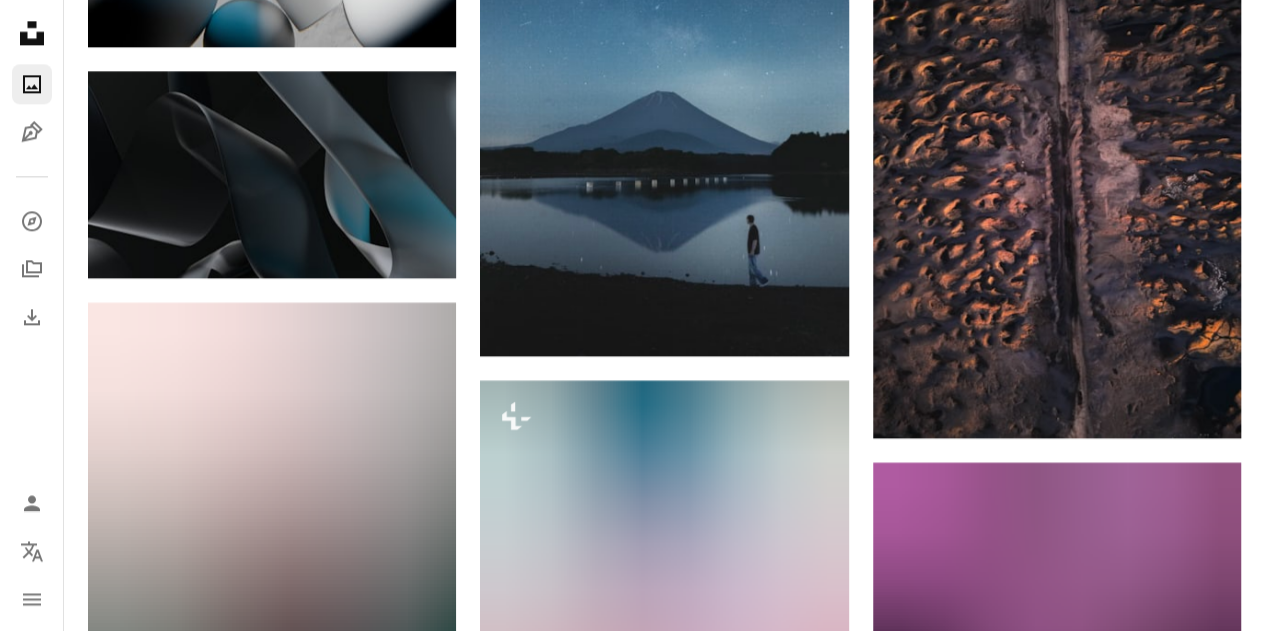 scroll, scrollTop: 5500, scrollLeft: 0, axis: vertical 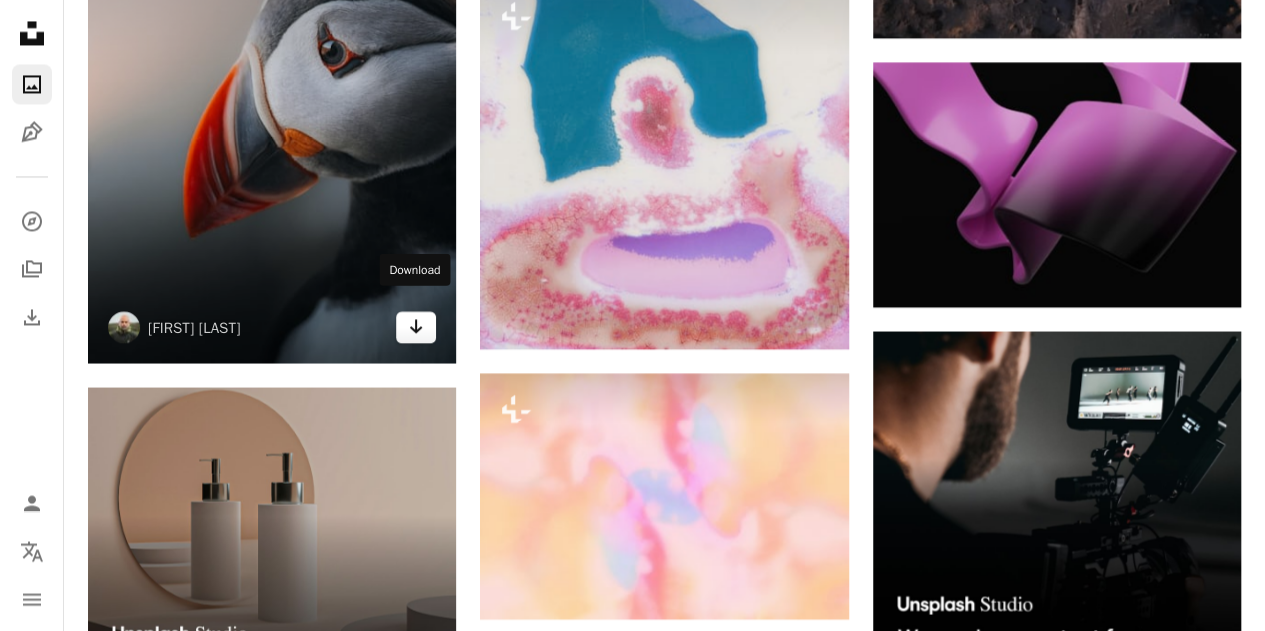 click on "Arrow pointing down" 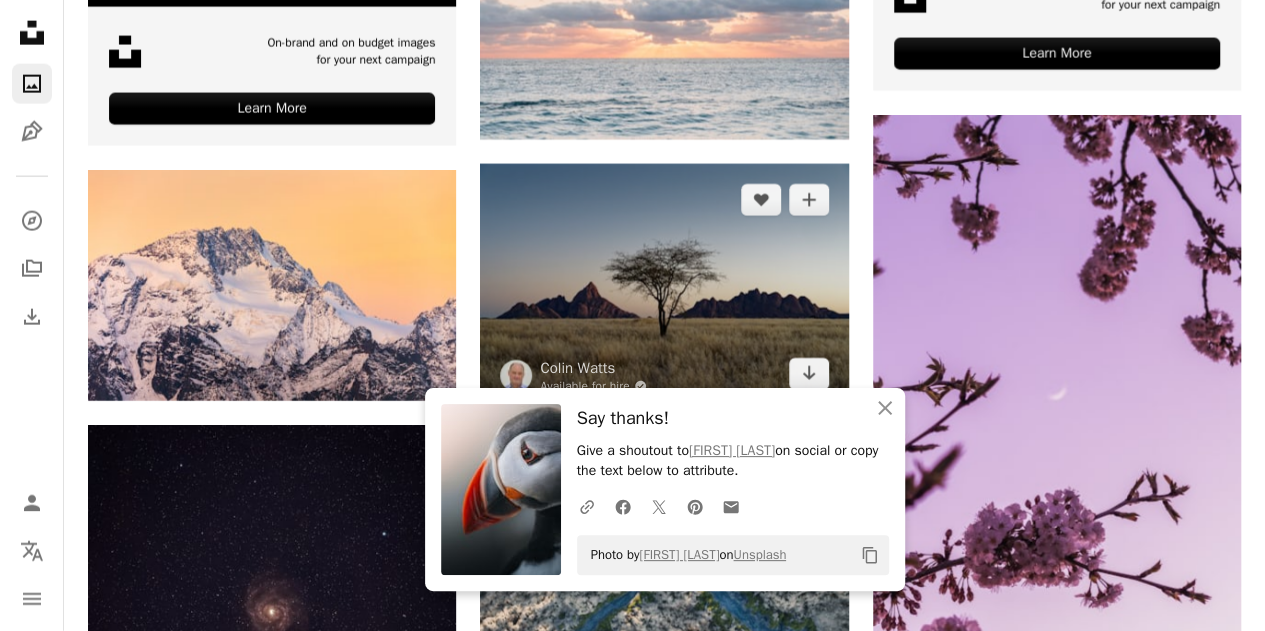 scroll, scrollTop: 6400, scrollLeft: 0, axis: vertical 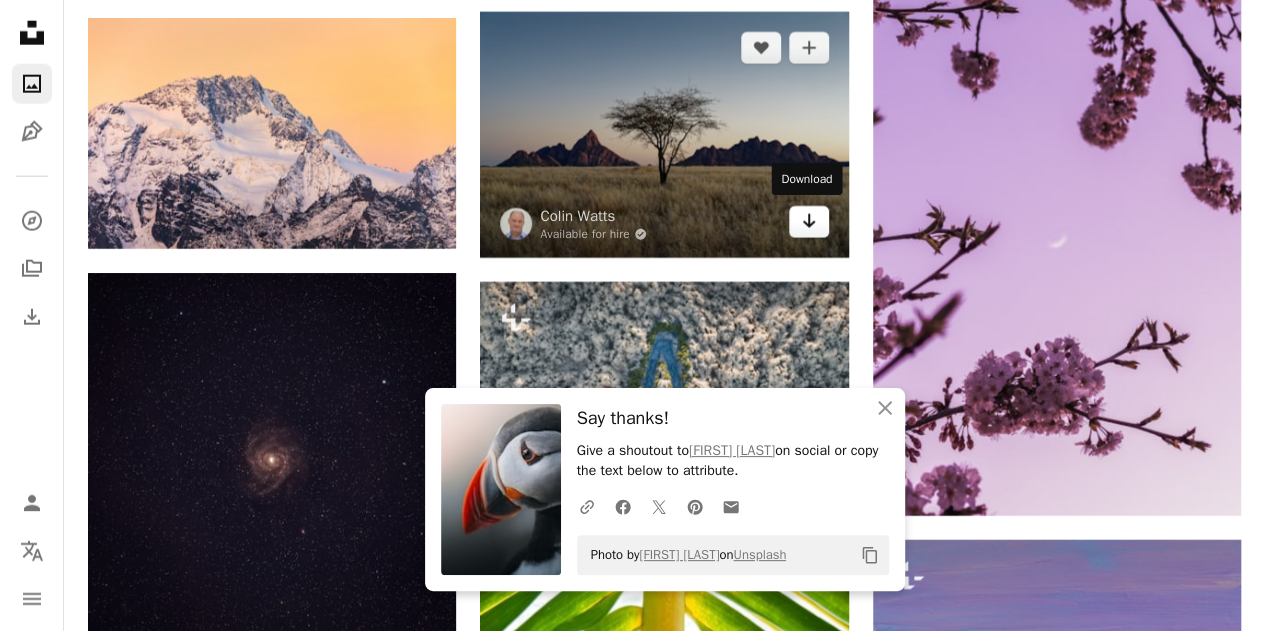 click 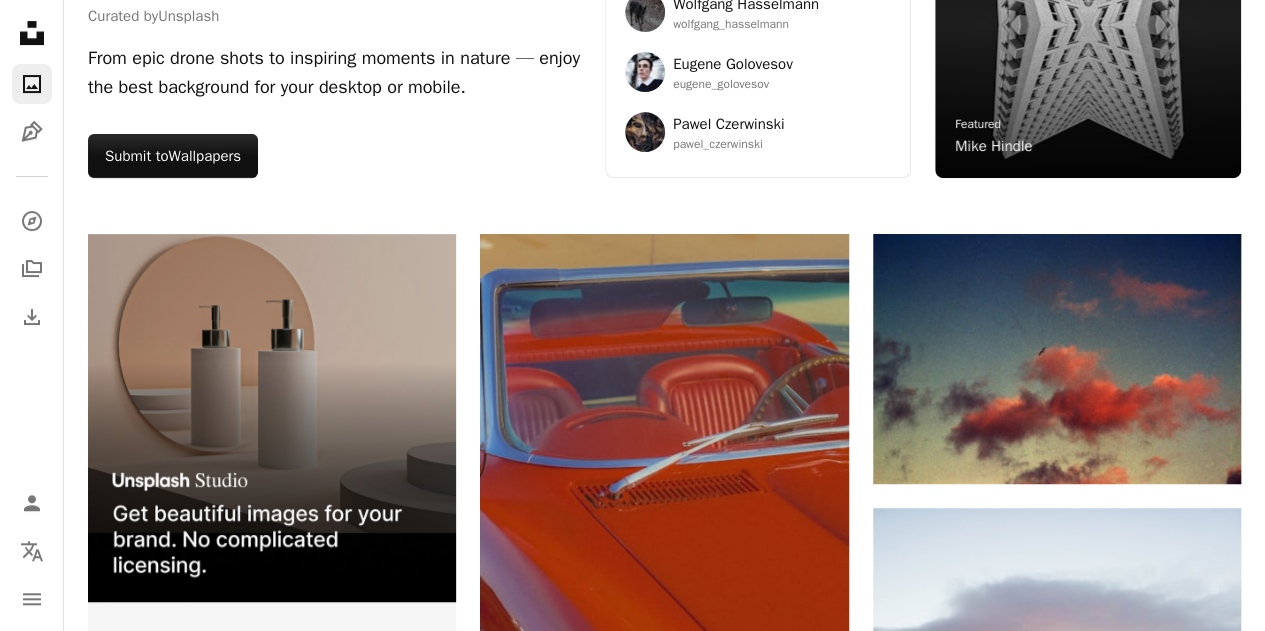 scroll, scrollTop: 0, scrollLeft: 0, axis: both 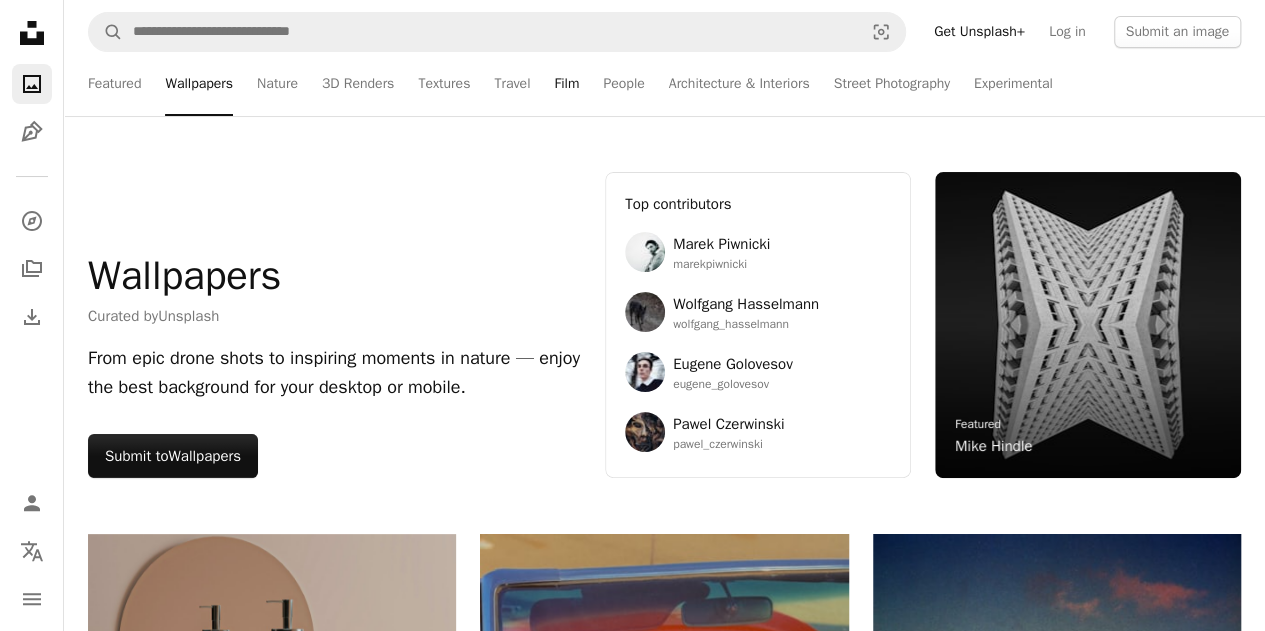 click on "Film" at bounding box center (566, 84) 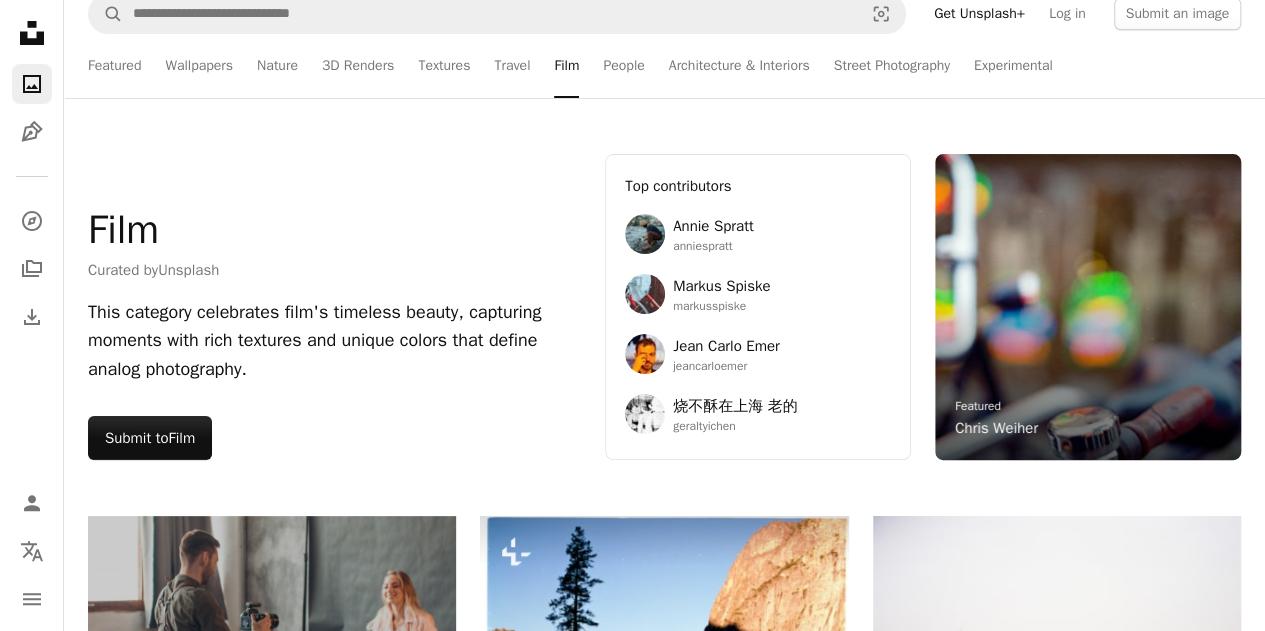 scroll, scrollTop: 0, scrollLeft: 0, axis: both 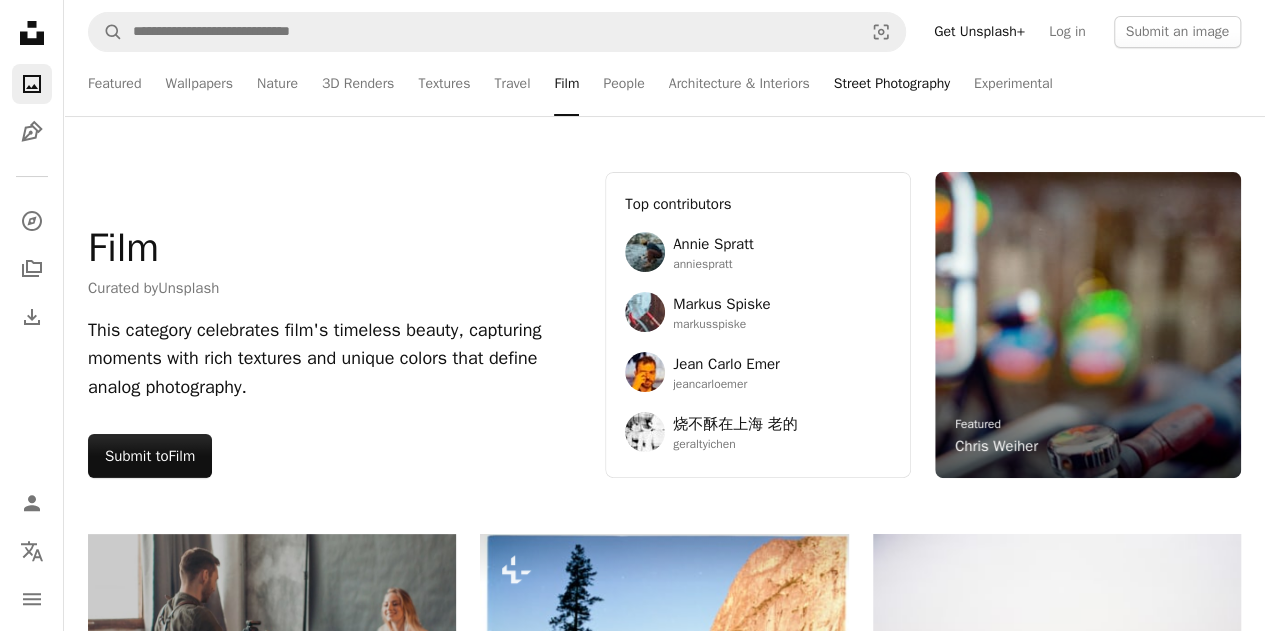 click on "Street Photography" at bounding box center (892, 84) 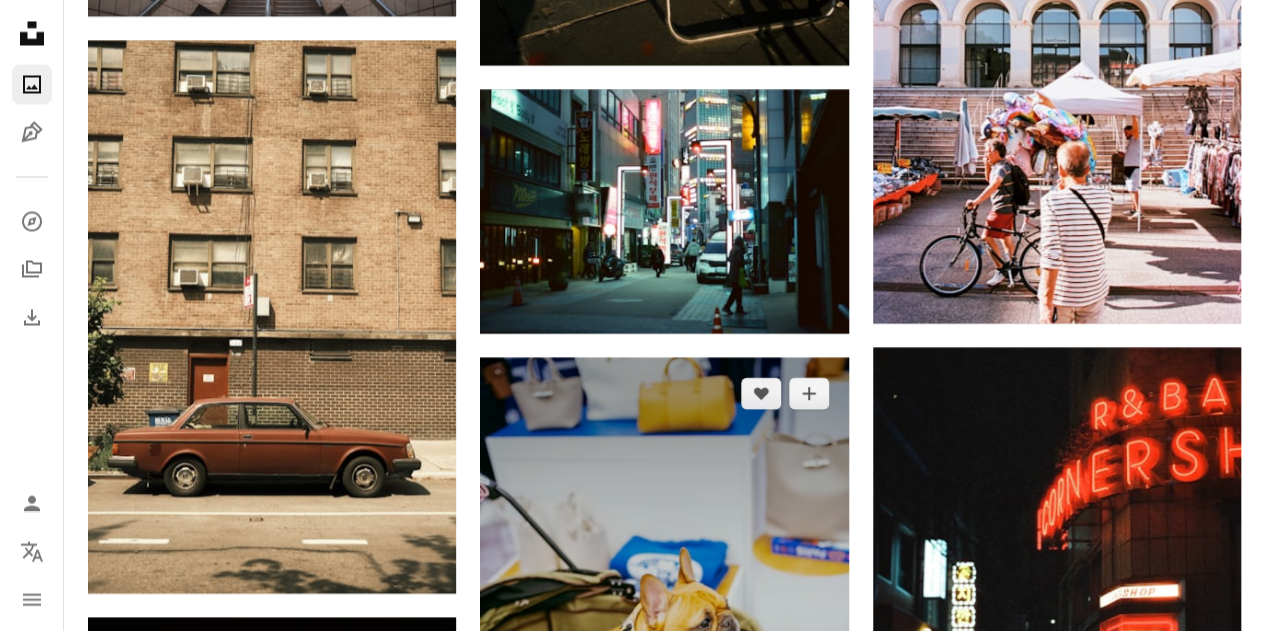 scroll, scrollTop: 2100, scrollLeft: 0, axis: vertical 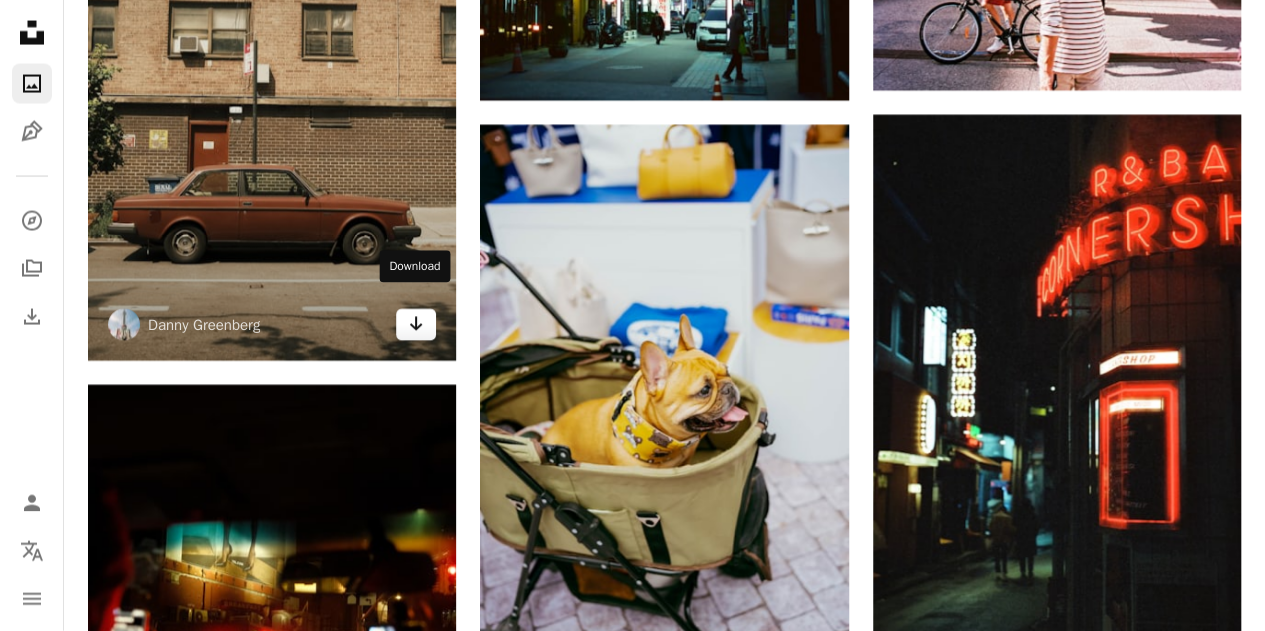 click on "Arrow pointing down" 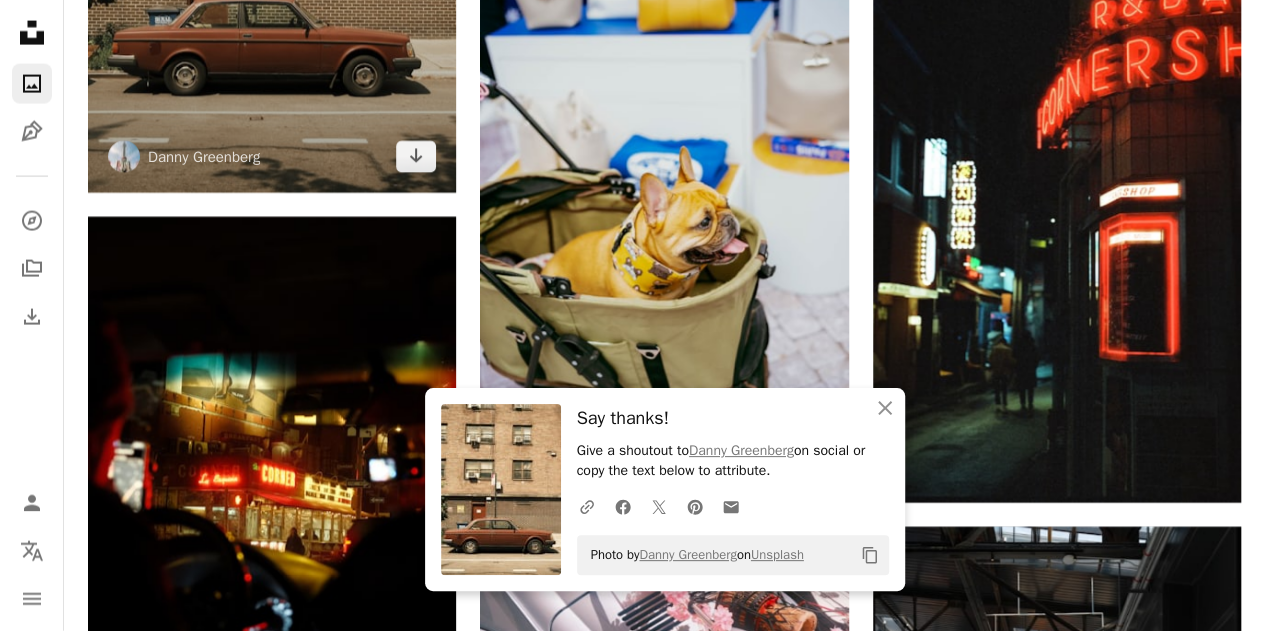scroll, scrollTop: 2300, scrollLeft: 0, axis: vertical 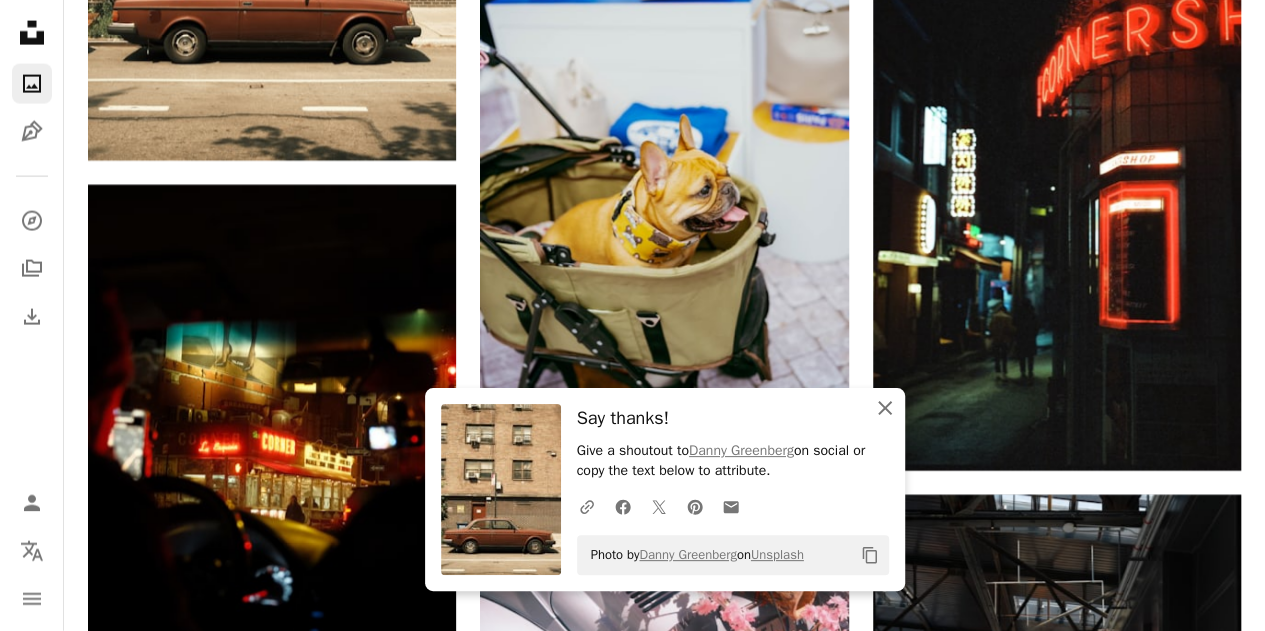 click 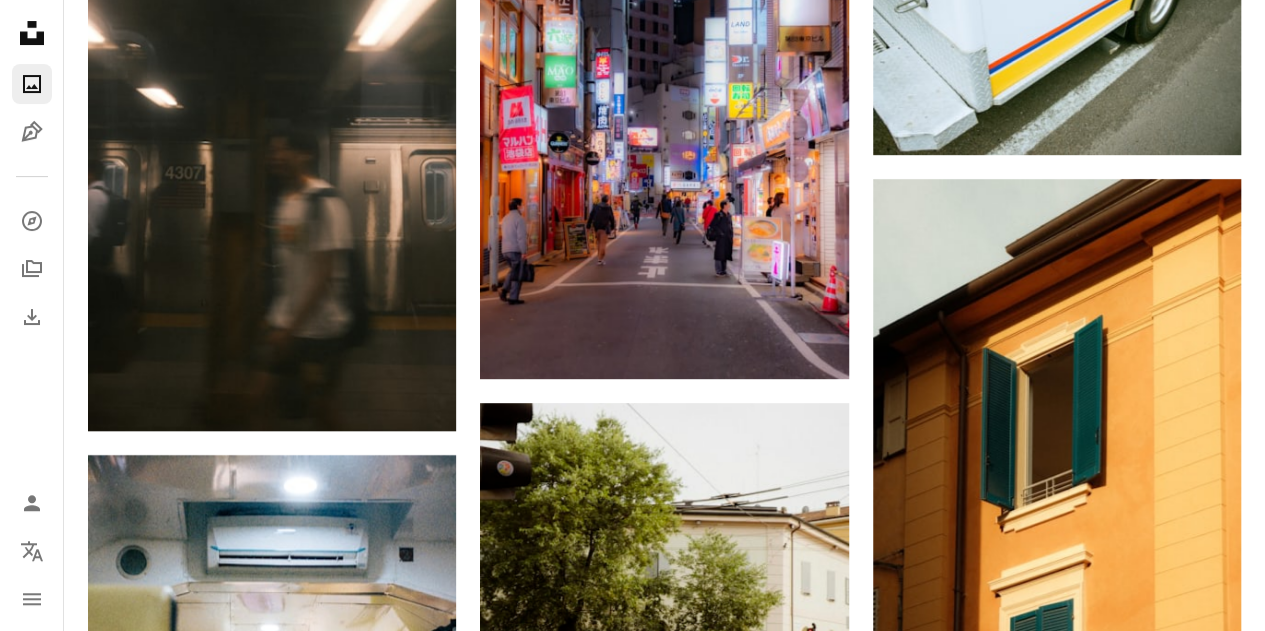 scroll, scrollTop: 4400, scrollLeft: 0, axis: vertical 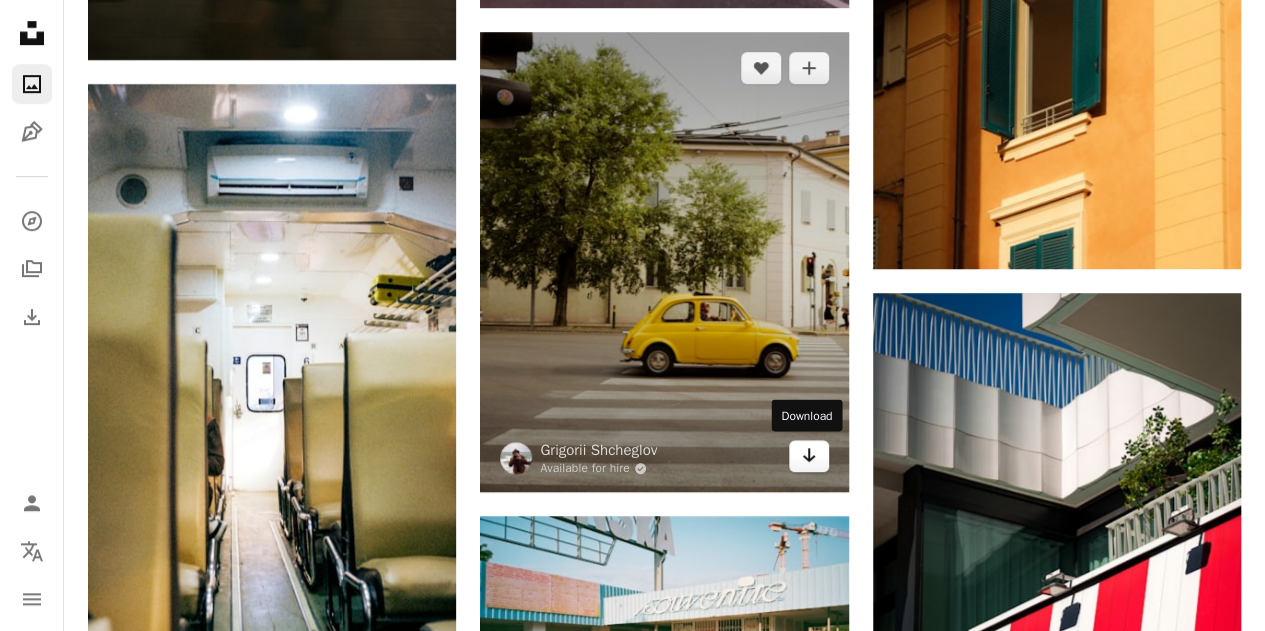 click on "Arrow pointing down" at bounding box center (809, 456) 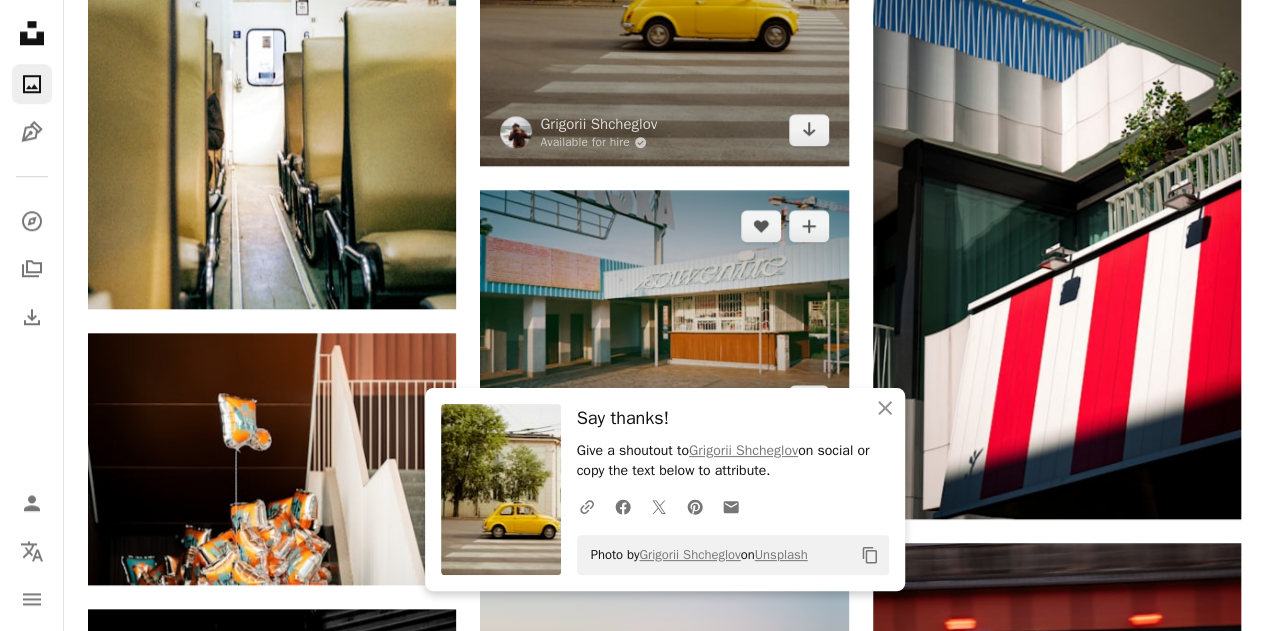 scroll, scrollTop: 4900, scrollLeft: 0, axis: vertical 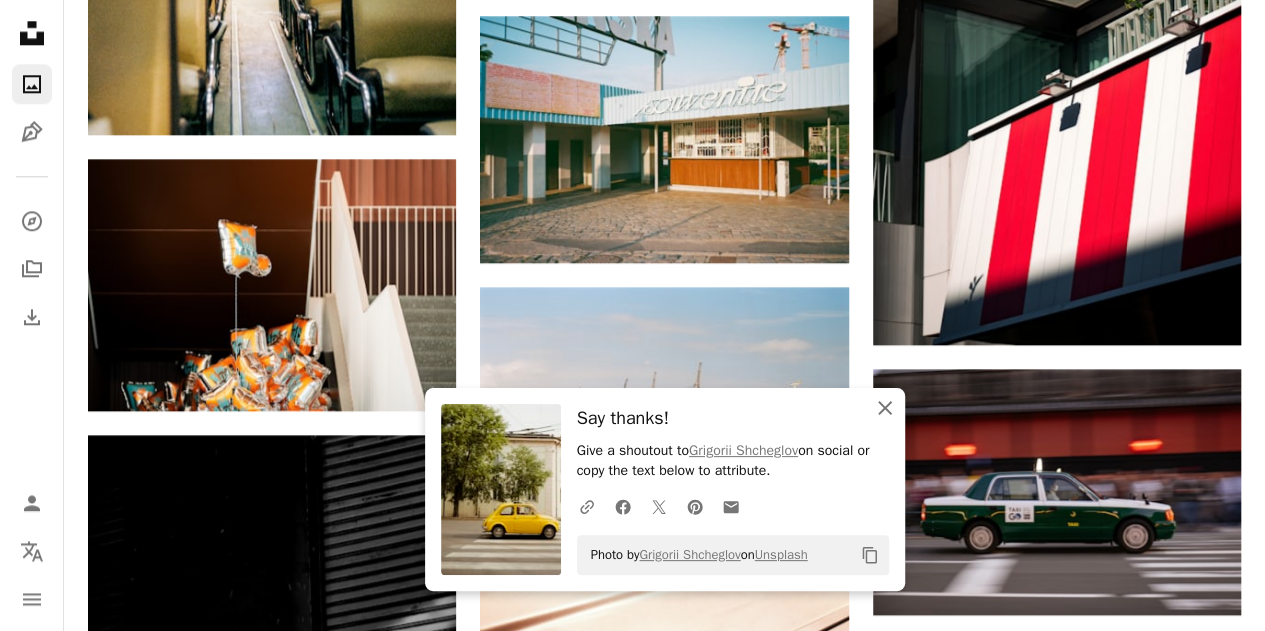 click 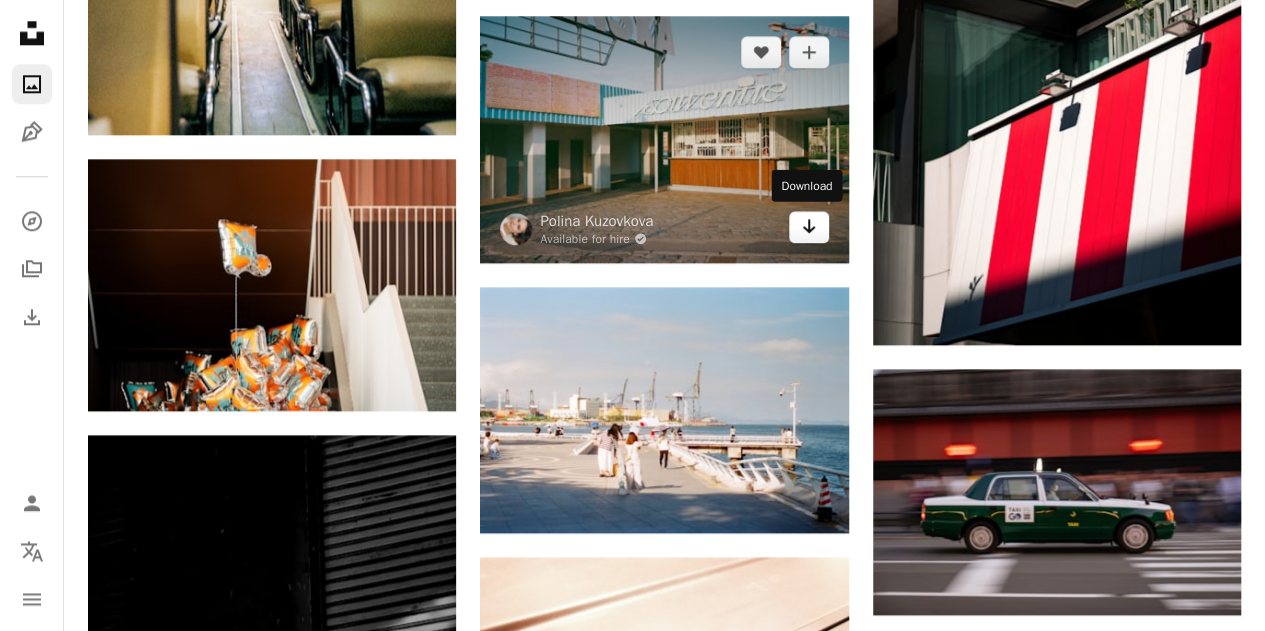 click on "Arrow pointing down" 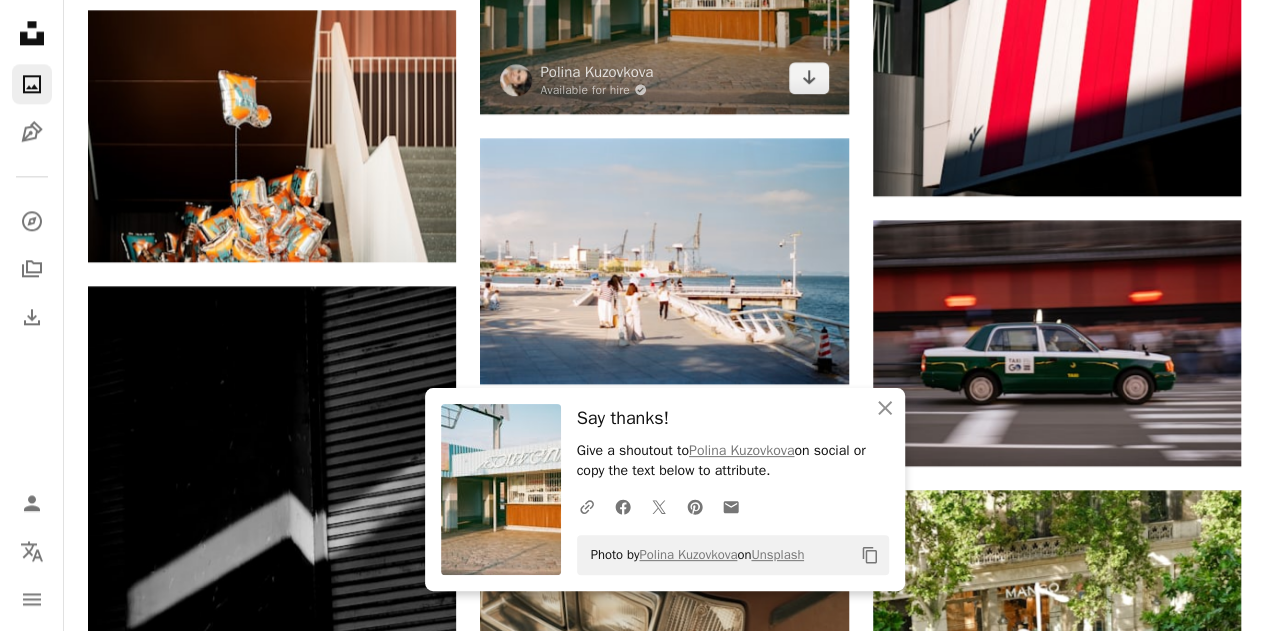 scroll, scrollTop: 5300, scrollLeft: 0, axis: vertical 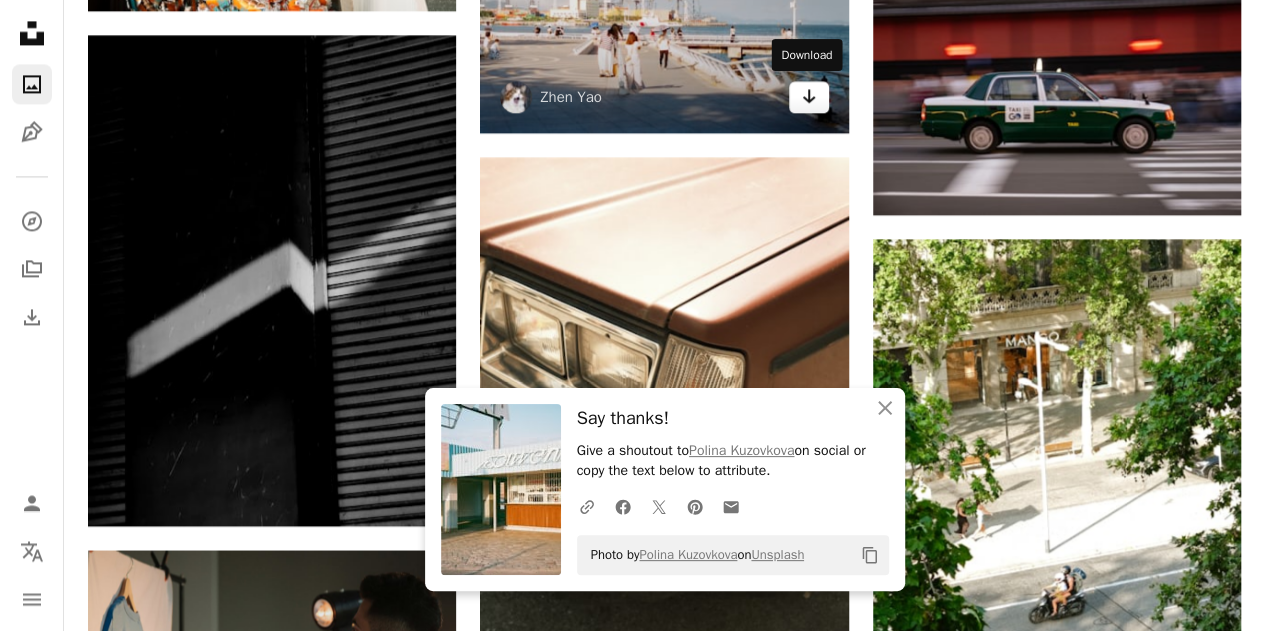 click on "Arrow pointing down" at bounding box center (809, 97) 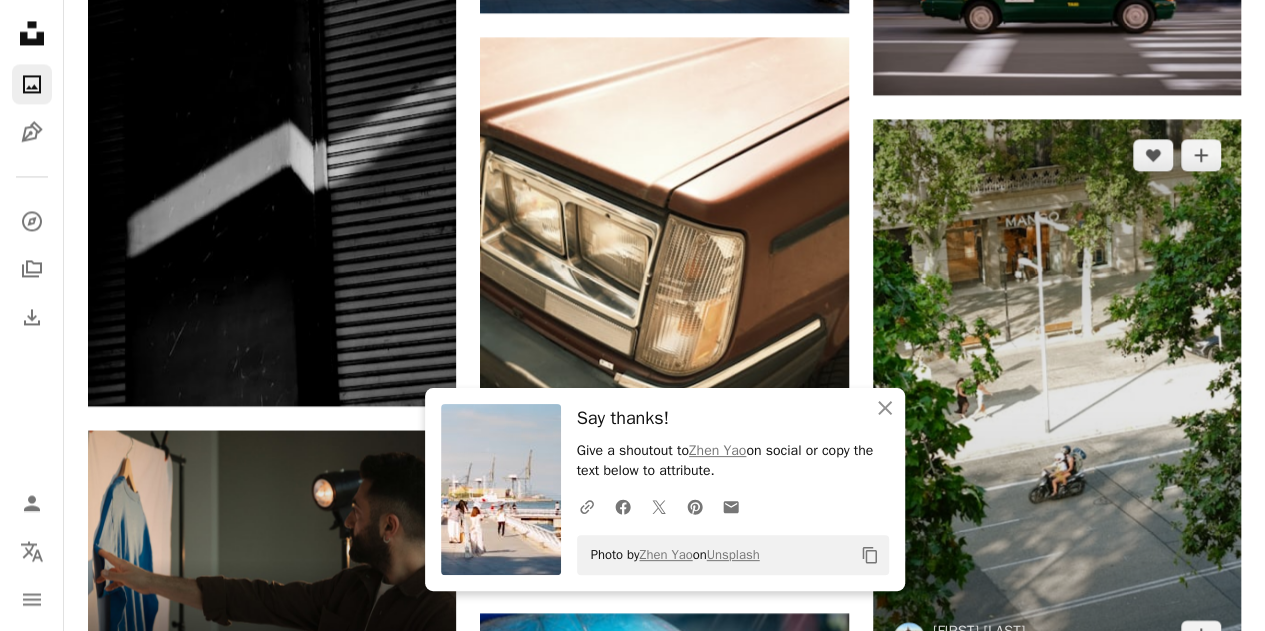 scroll, scrollTop: 5600, scrollLeft: 0, axis: vertical 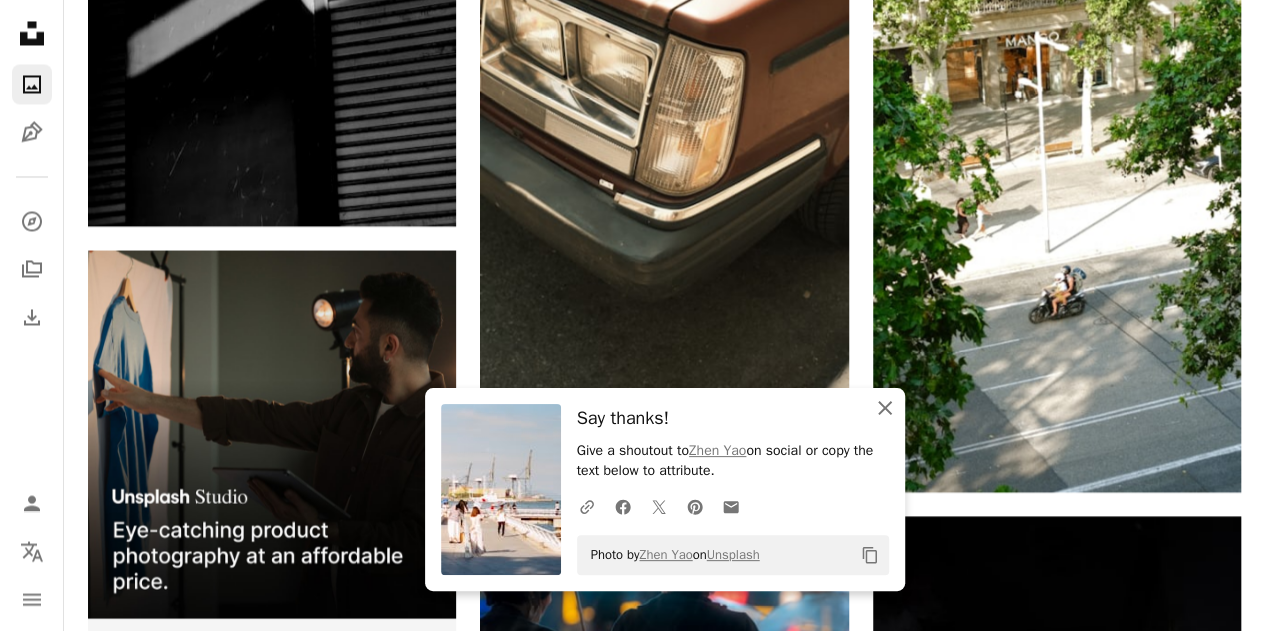 click on "An X shape" 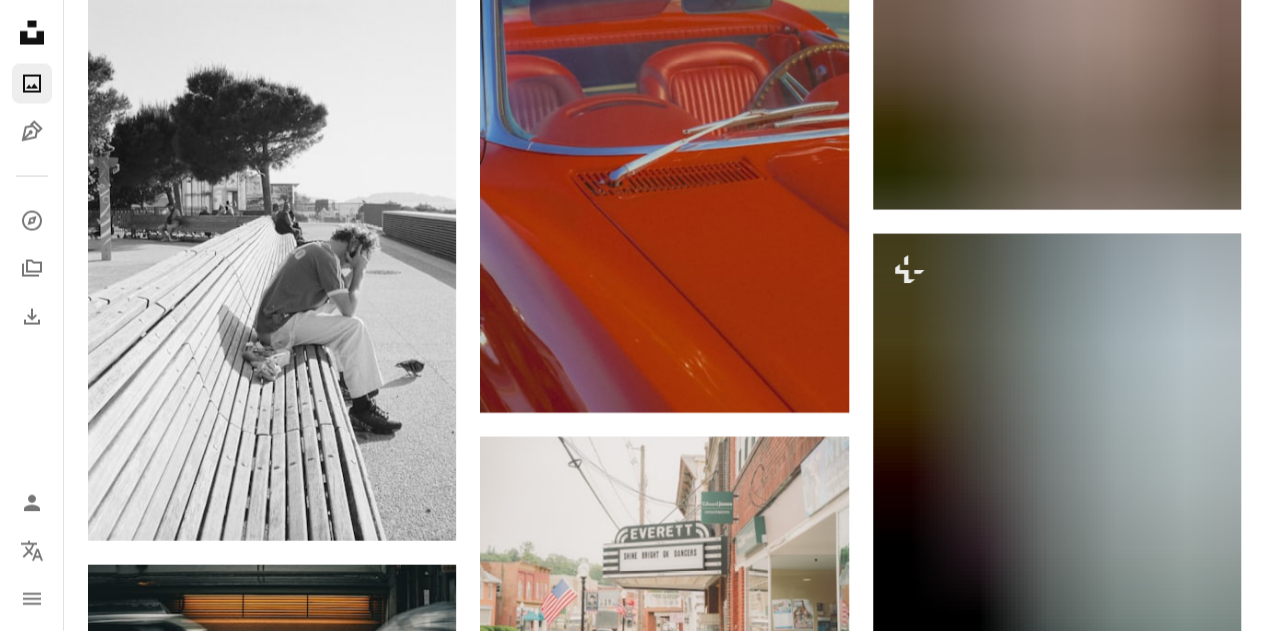 scroll, scrollTop: 9800, scrollLeft: 0, axis: vertical 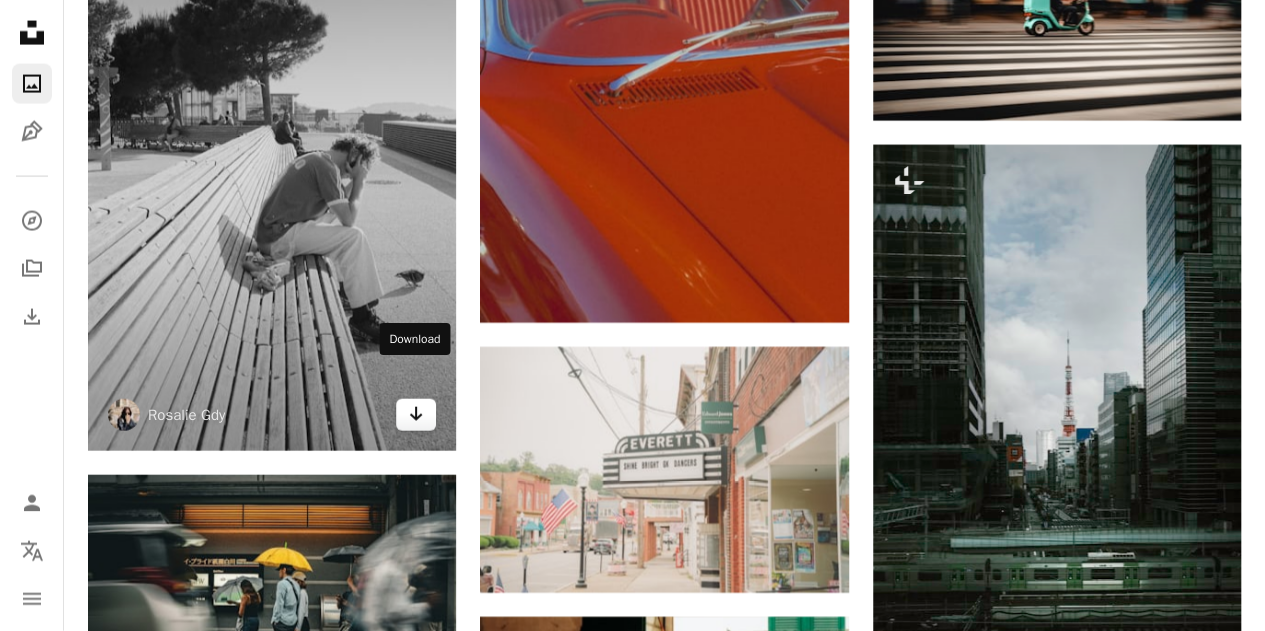click on "Arrow pointing down" 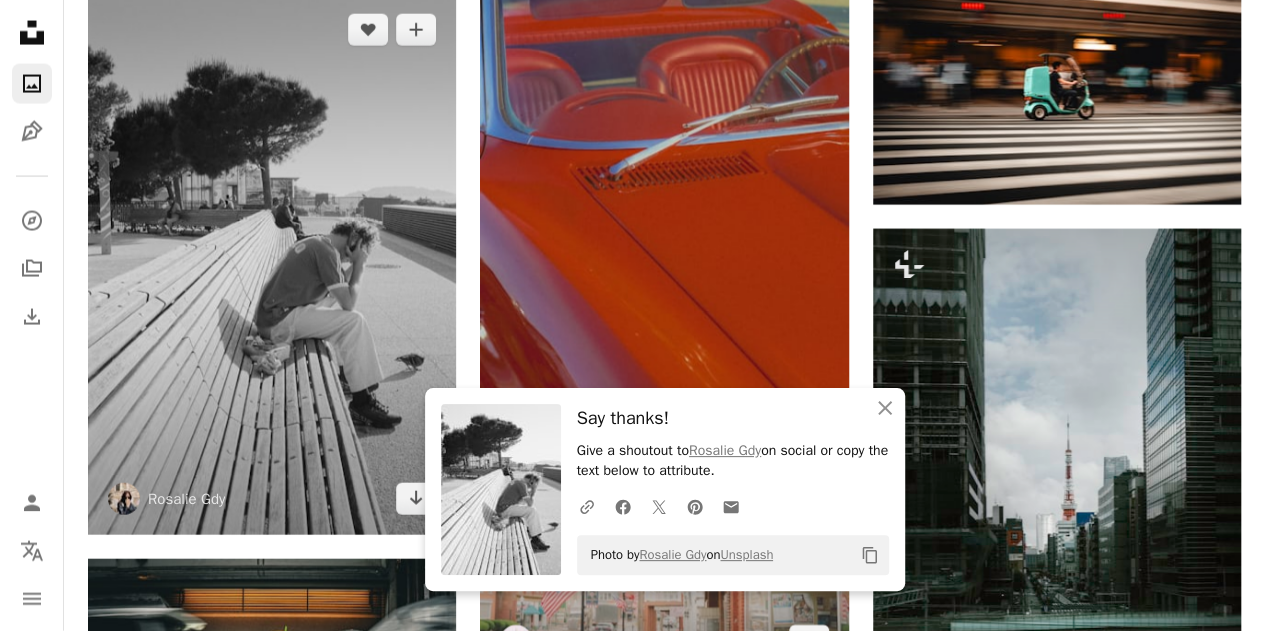 scroll, scrollTop: 9600, scrollLeft: 0, axis: vertical 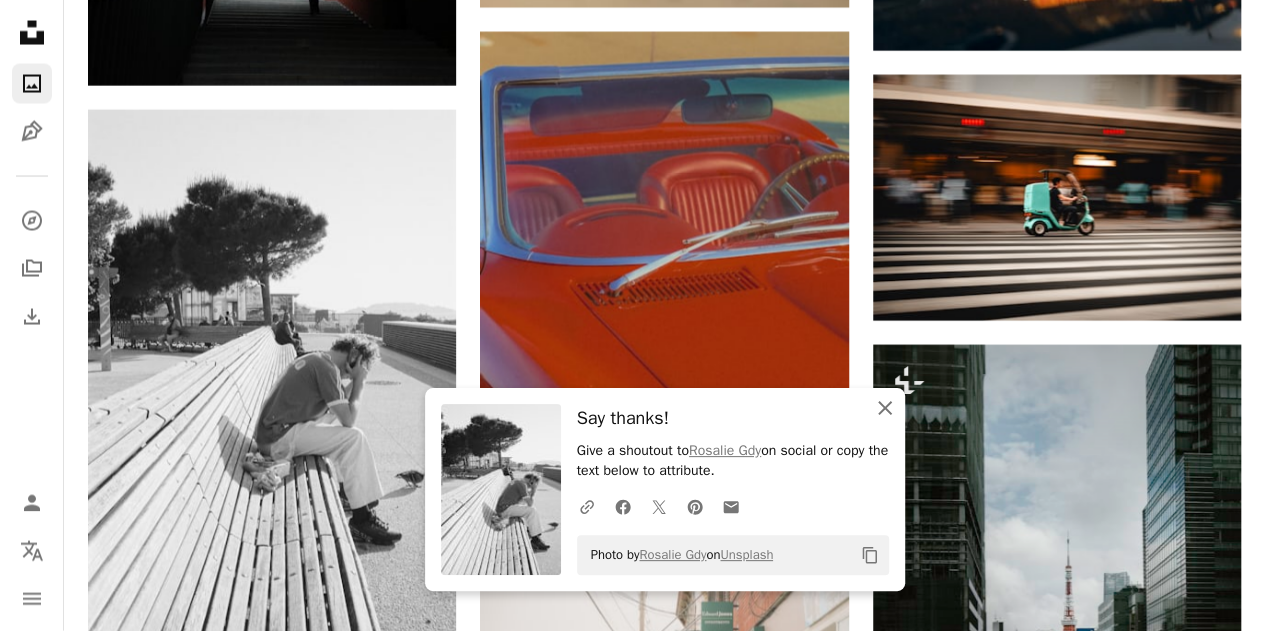 click on "An X shape" 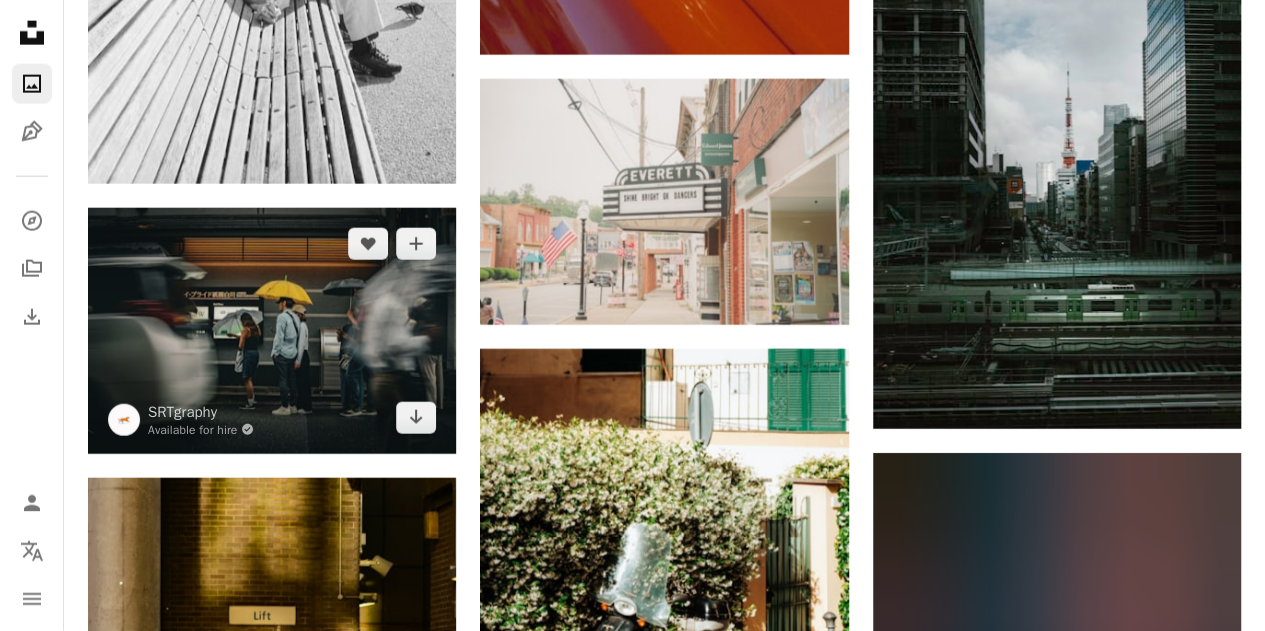 scroll, scrollTop: 10100, scrollLeft: 0, axis: vertical 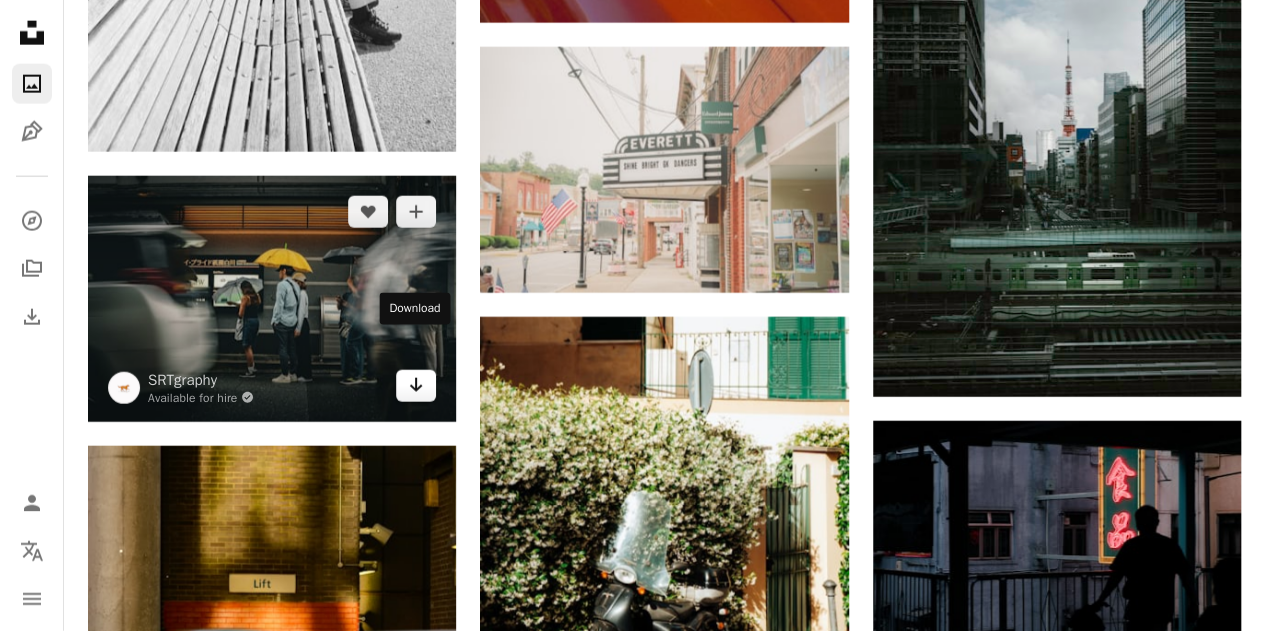 click 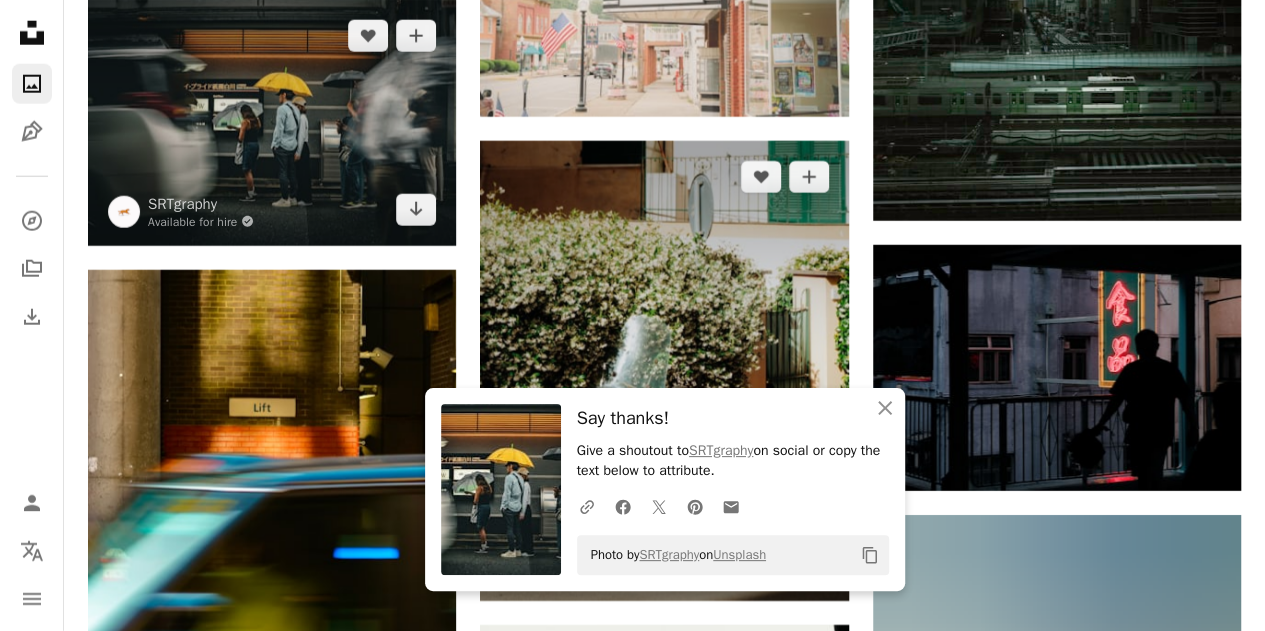 scroll, scrollTop: 10500, scrollLeft: 0, axis: vertical 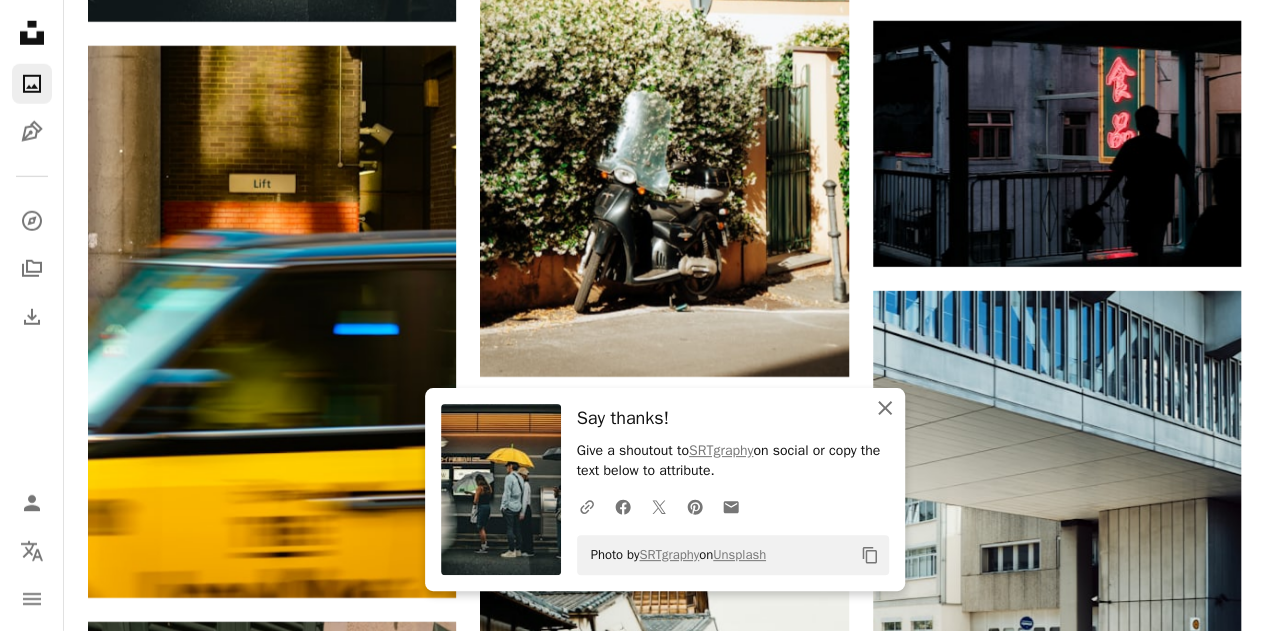 click on "An X shape" 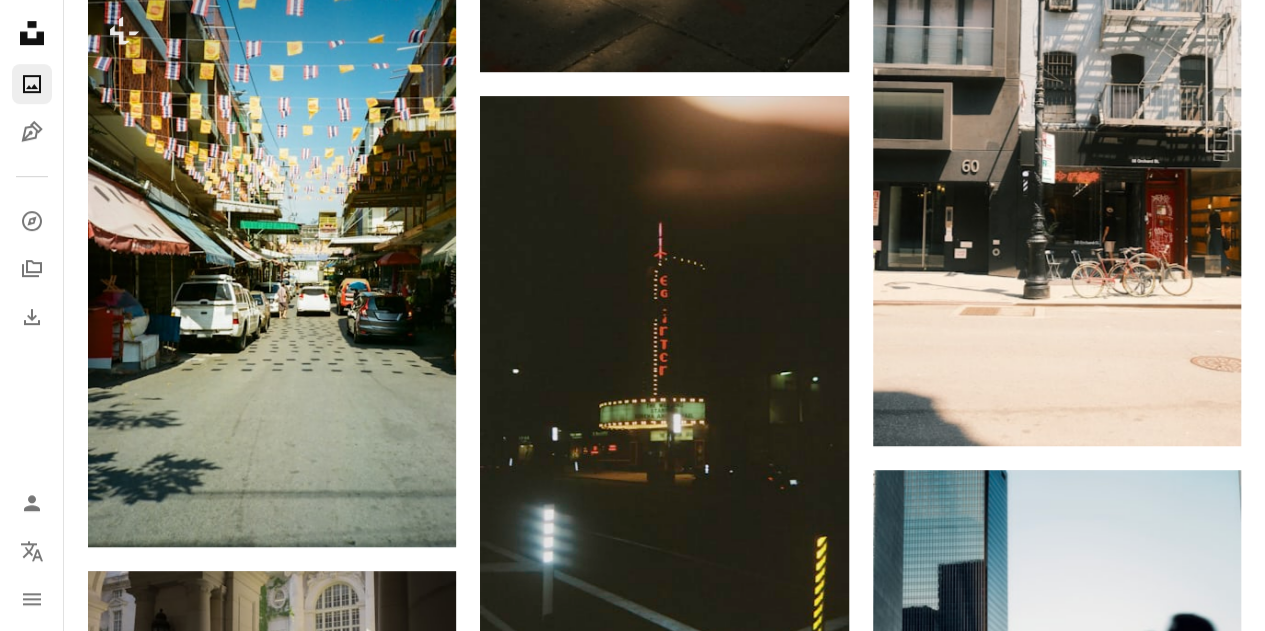 scroll, scrollTop: 12200, scrollLeft: 0, axis: vertical 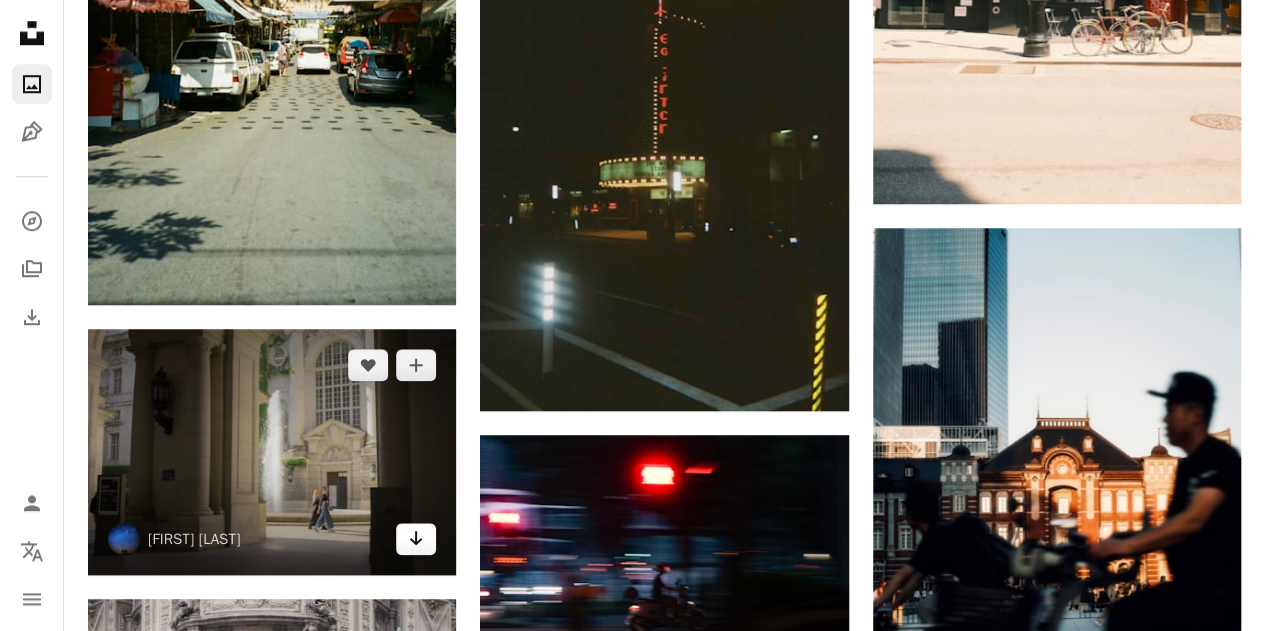 click on "Arrow pointing down" 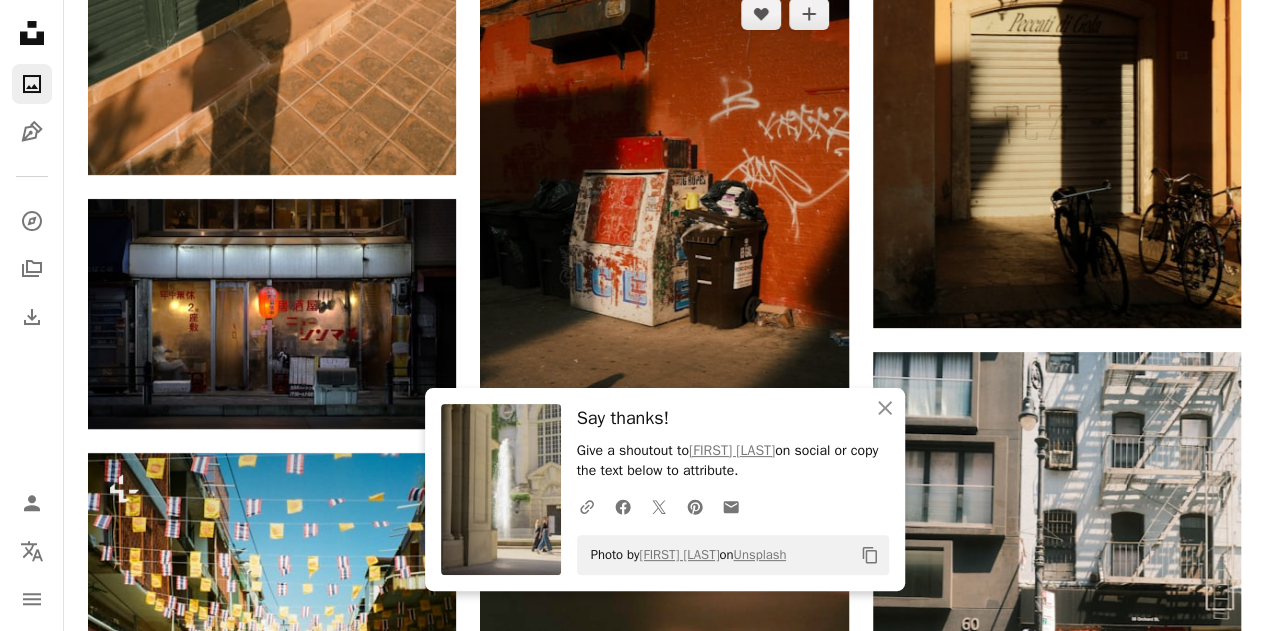 scroll, scrollTop: 10800, scrollLeft: 0, axis: vertical 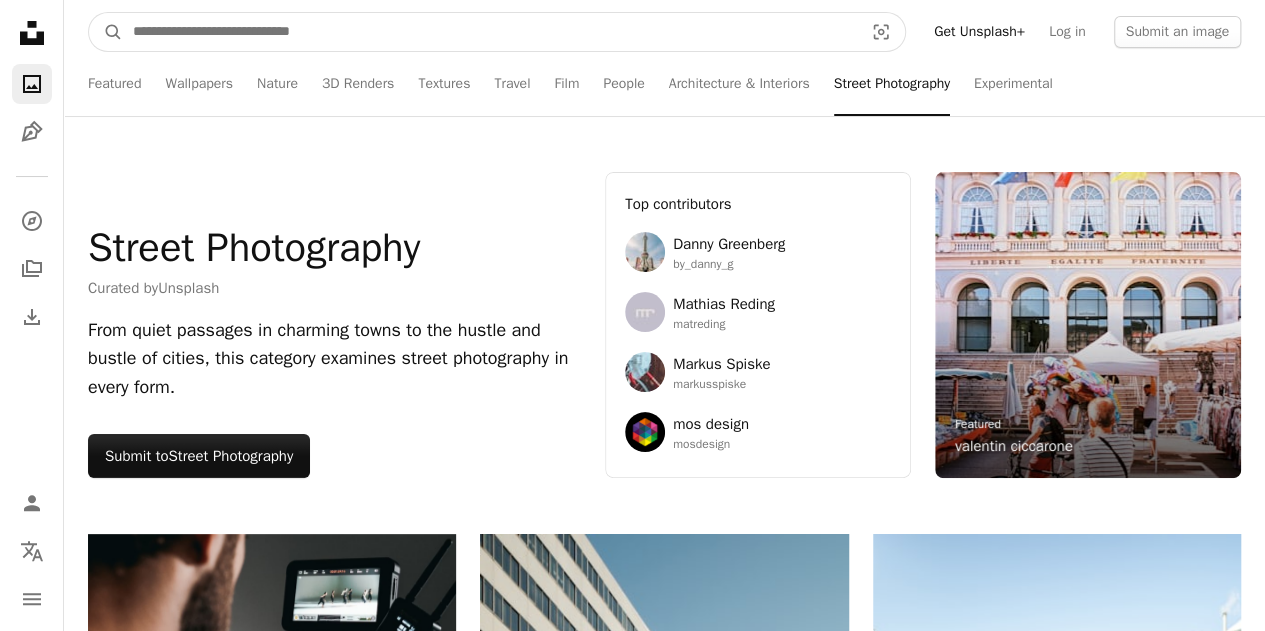 click at bounding box center (490, 32) 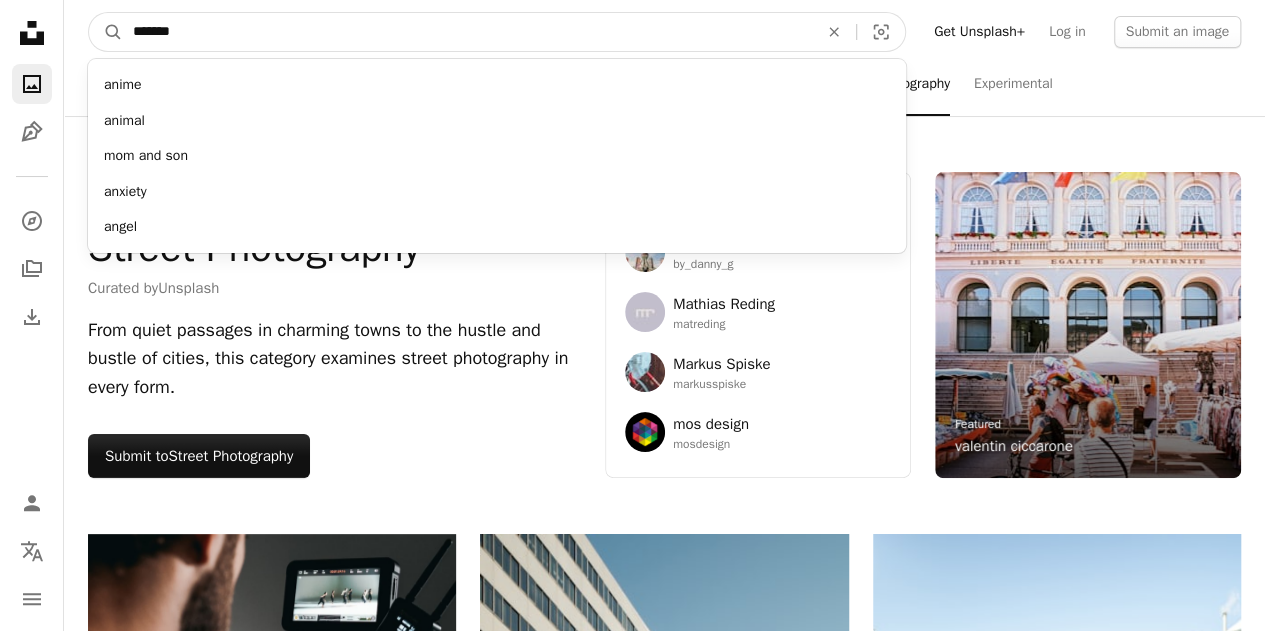 type on "*******" 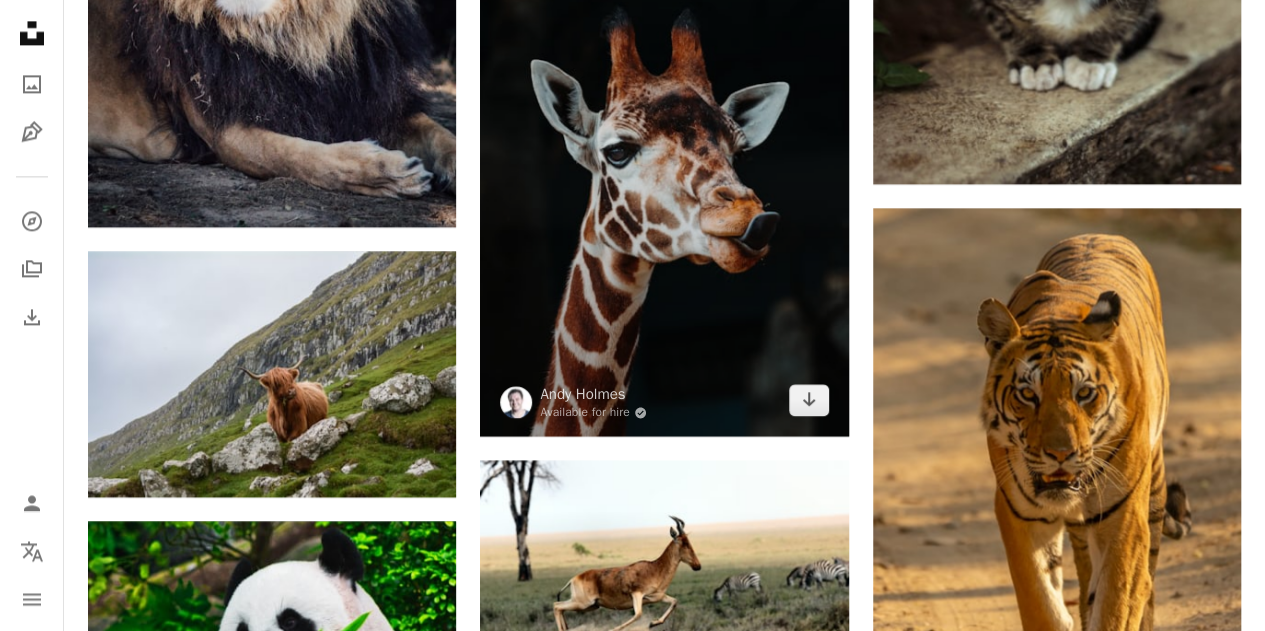 scroll, scrollTop: 800, scrollLeft: 0, axis: vertical 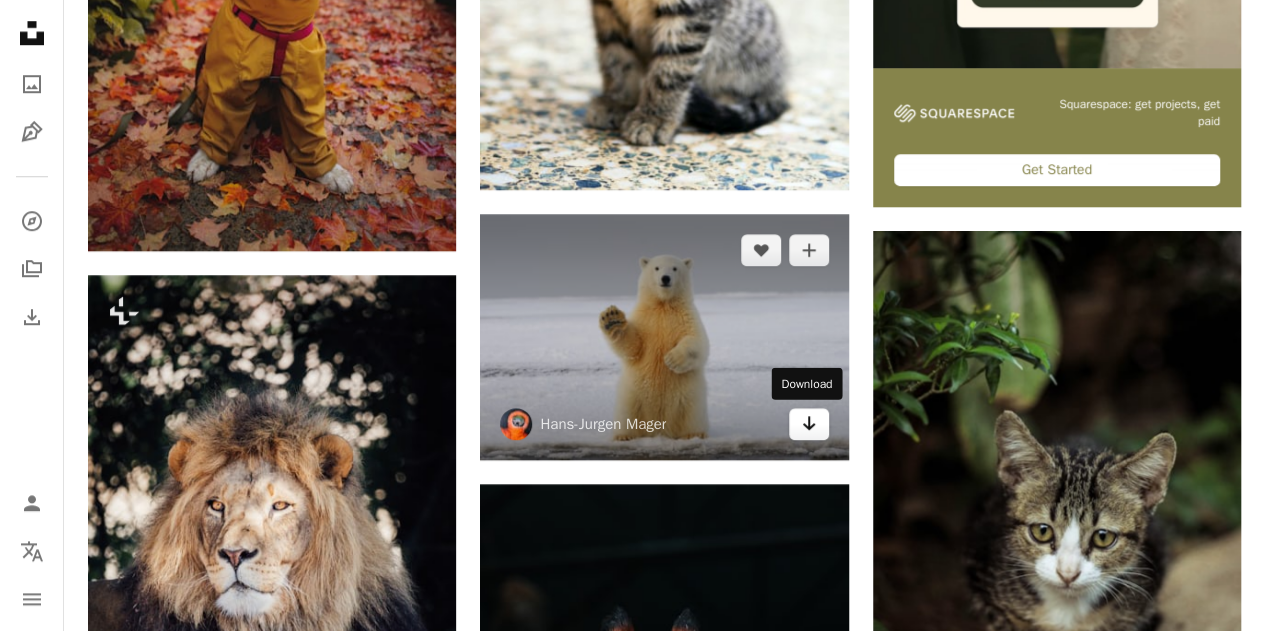 click on "Arrow pointing down" 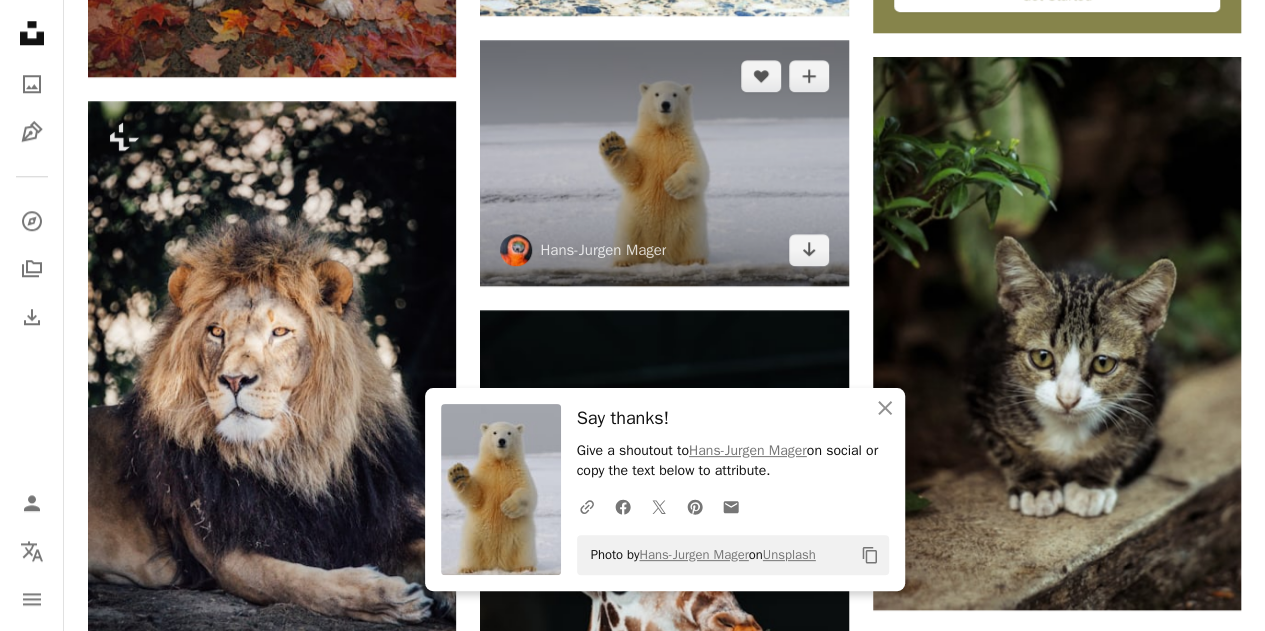 scroll, scrollTop: 1200, scrollLeft: 0, axis: vertical 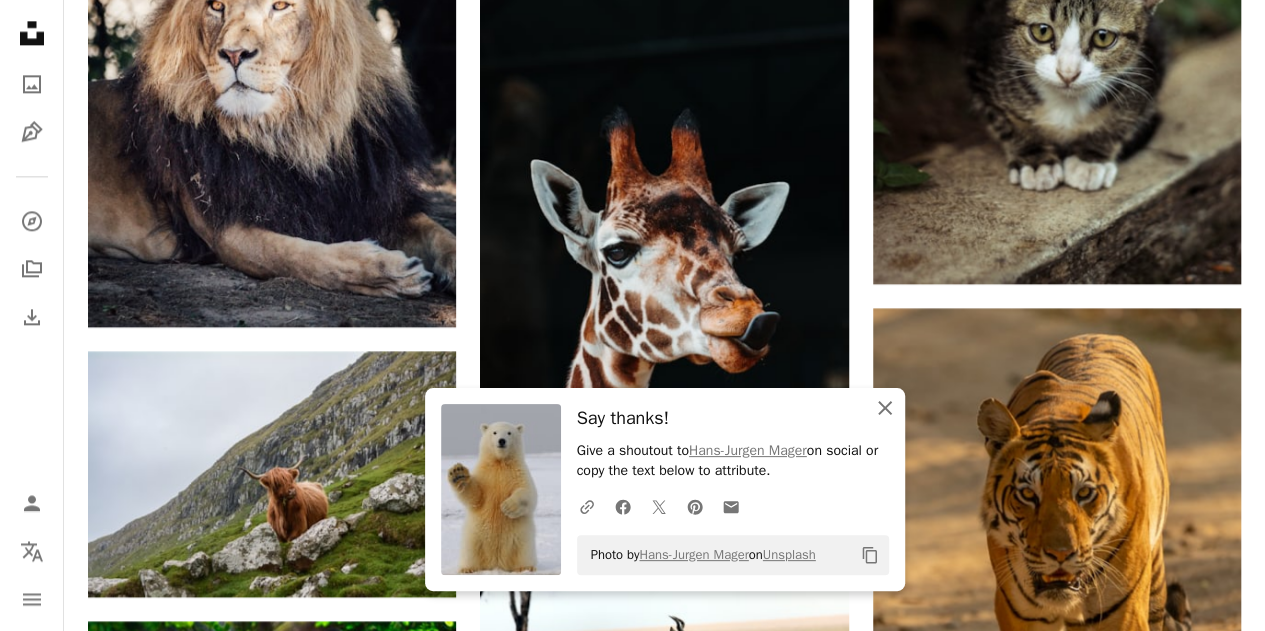 click on "An X shape" 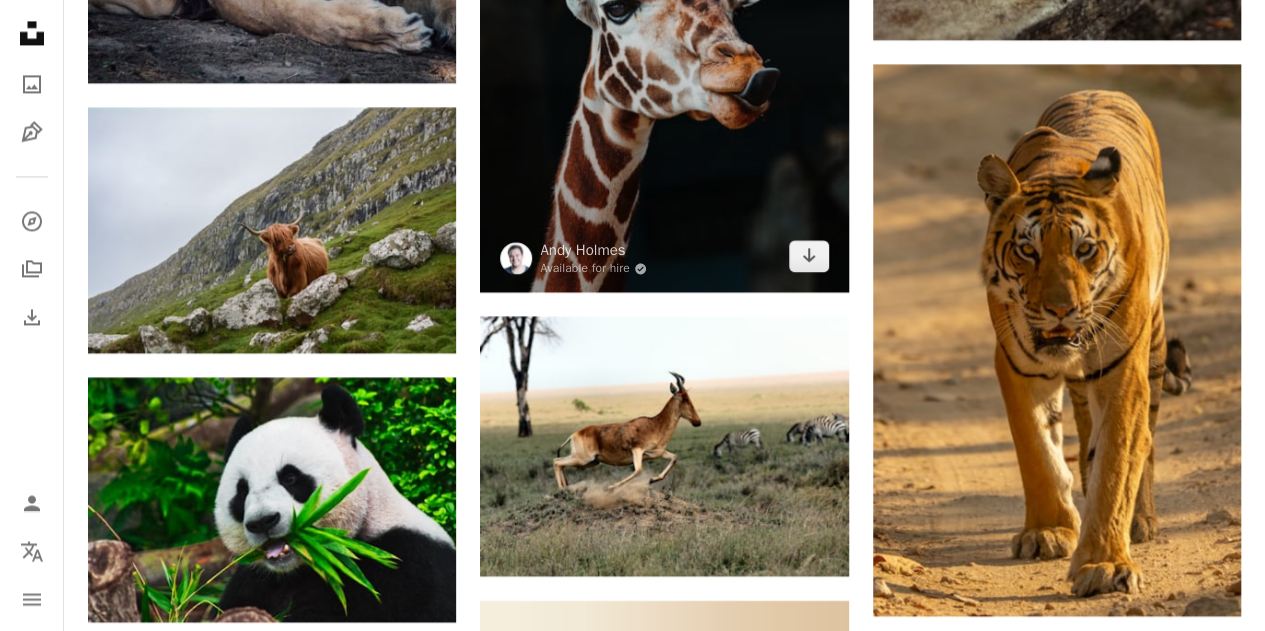 scroll, scrollTop: 1700, scrollLeft: 0, axis: vertical 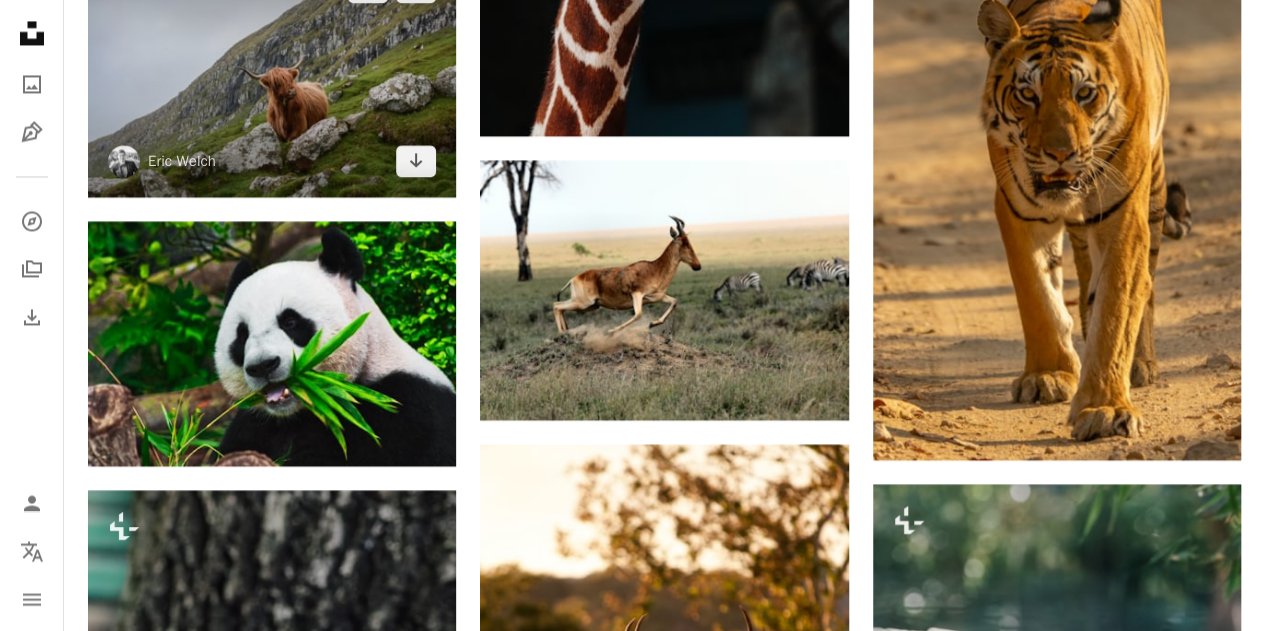 click at bounding box center (272, 74) 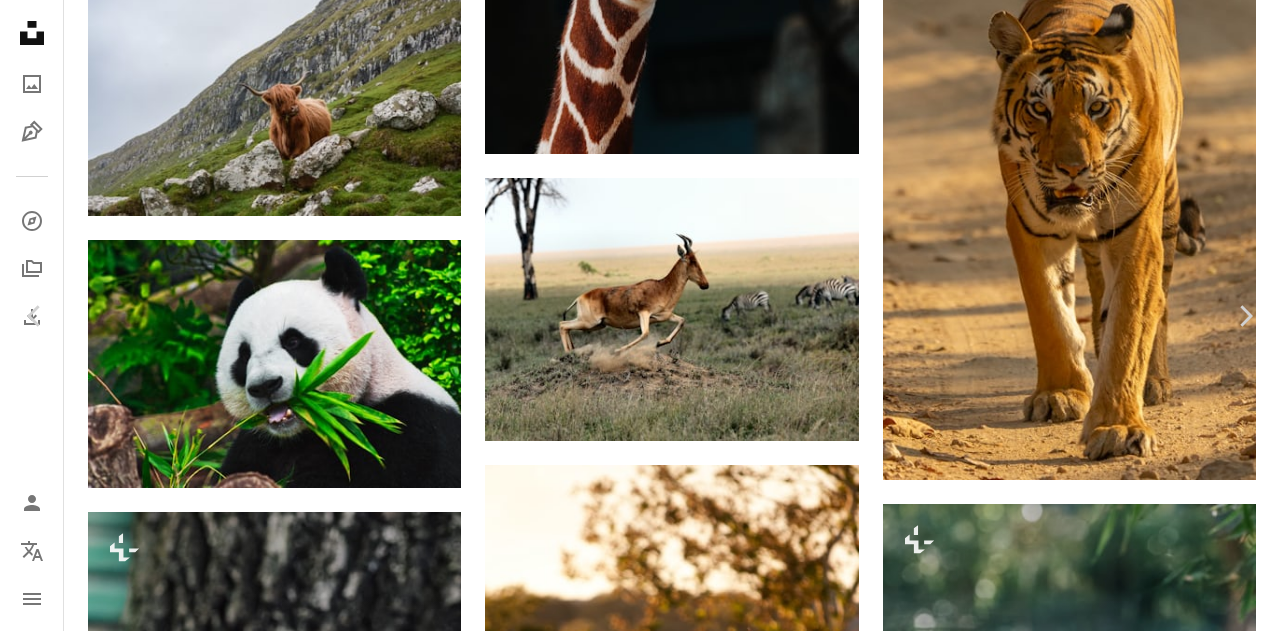 click on "An X shape" at bounding box center (20, 20) 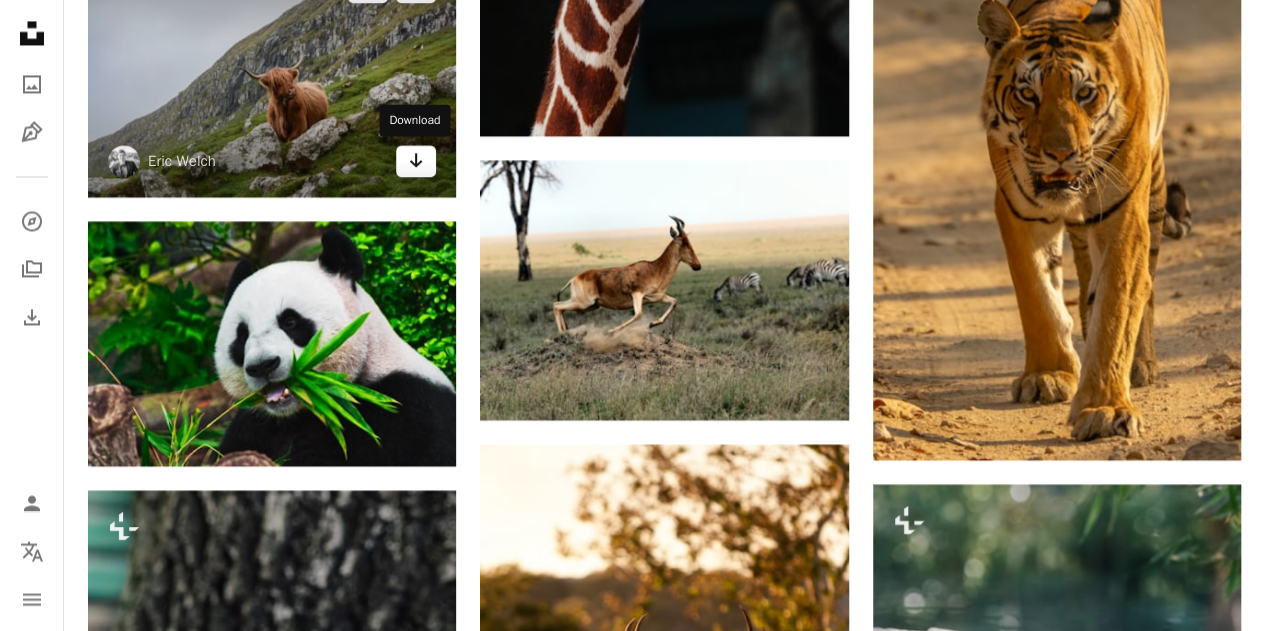 click on "Arrow pointing down" 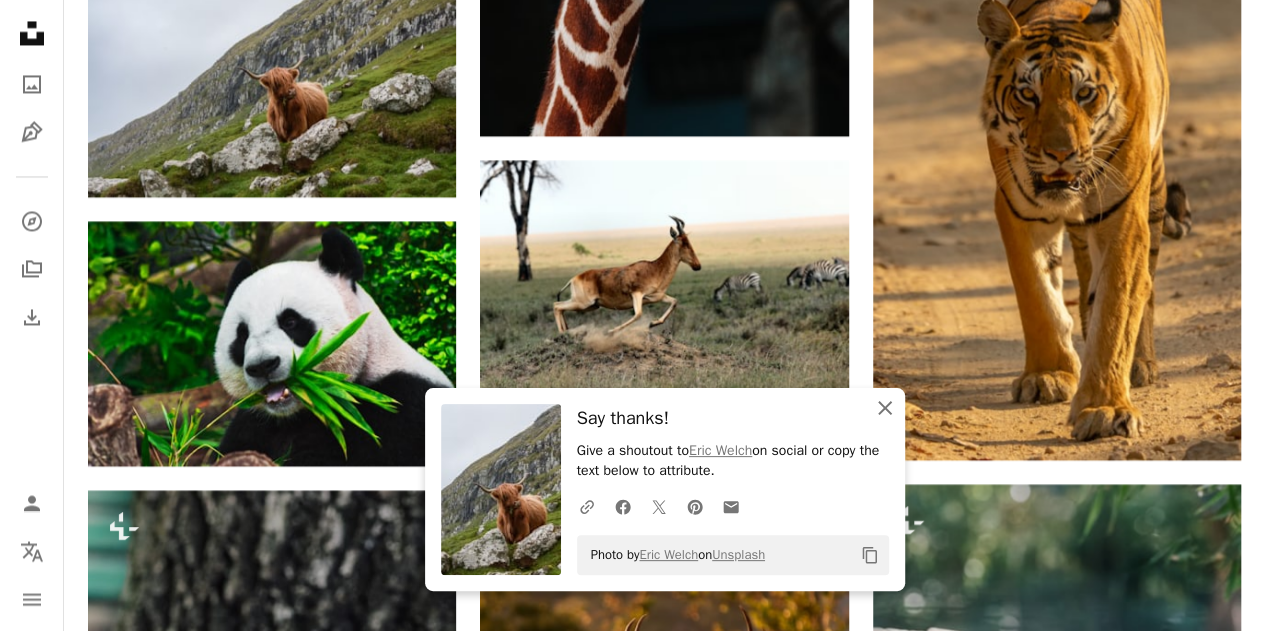 drag, startPoint x: 892, startPoint y: 397, endPoint x: 846, endPoint y: 388, distance: 46.872166 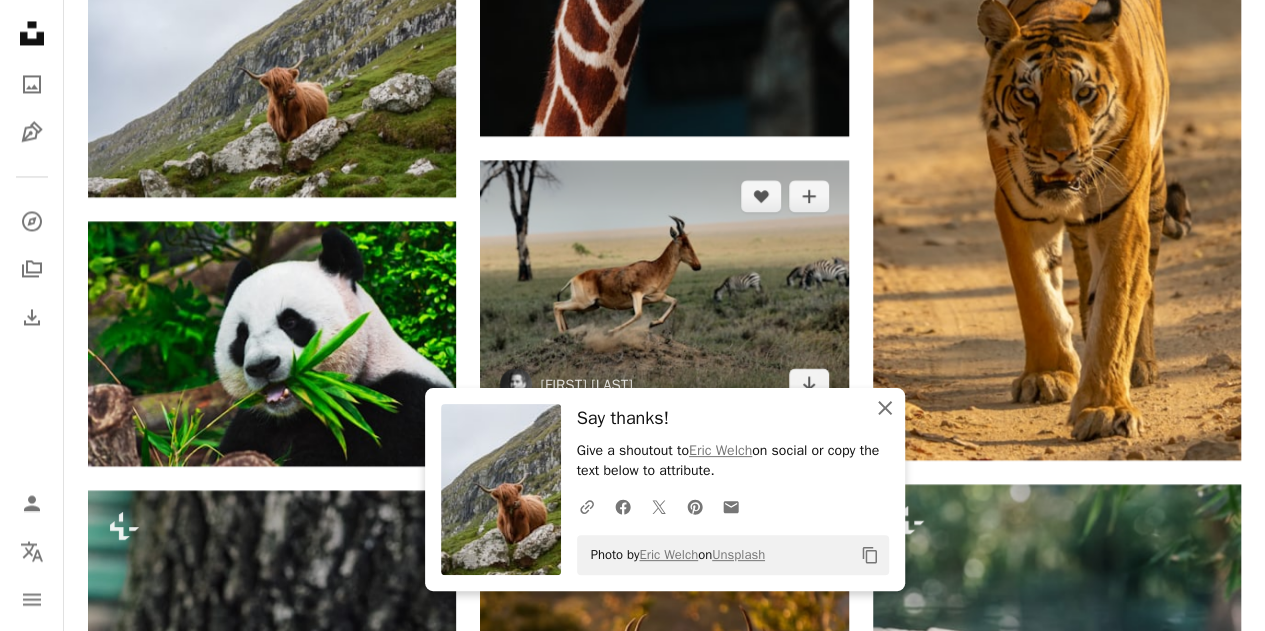 click on "An X shape" 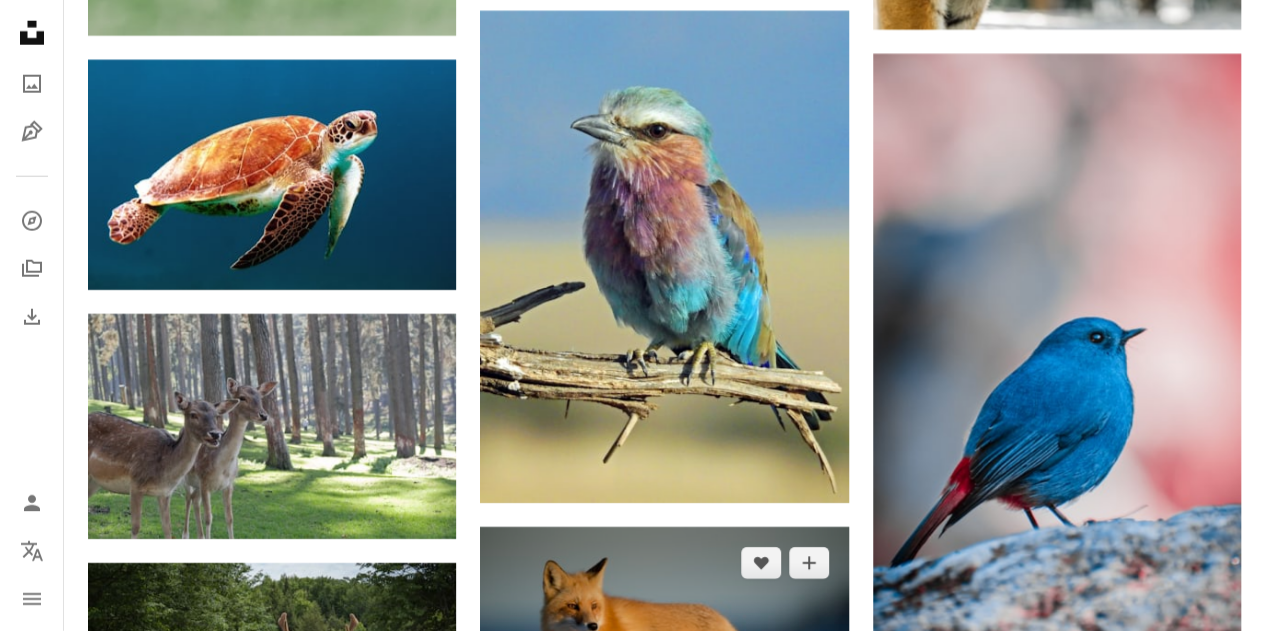scroll, scrollTop: 2700, scrollLeft: 0, axis: vertical 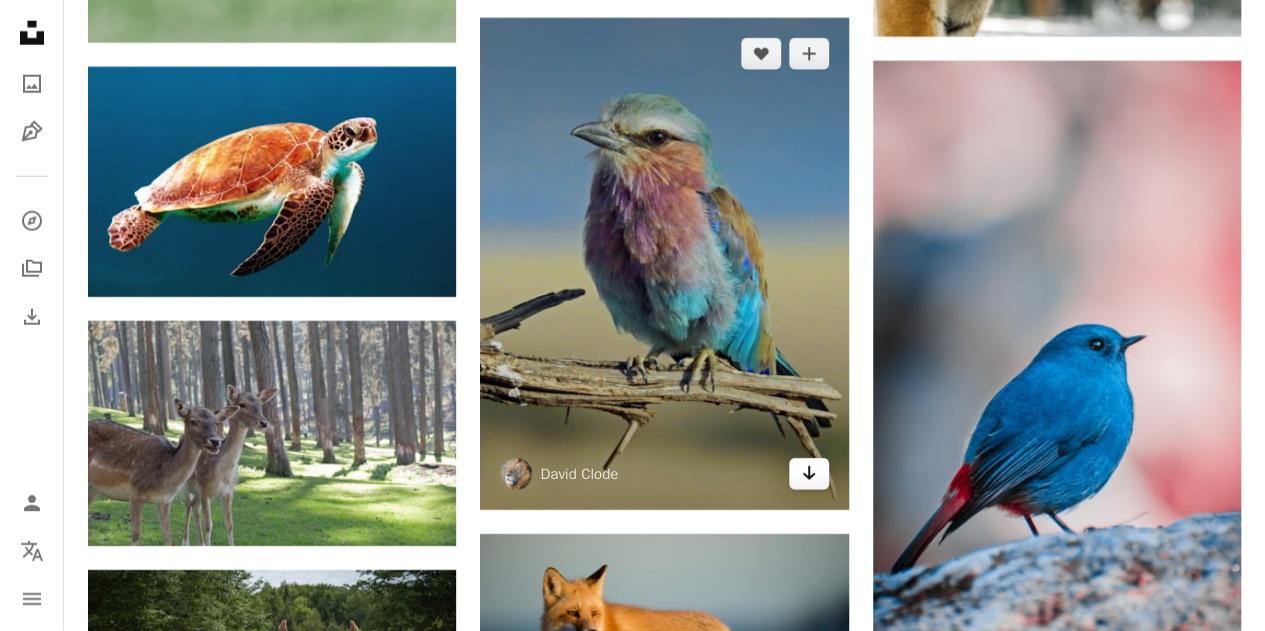 click on "Arrow pointing down" 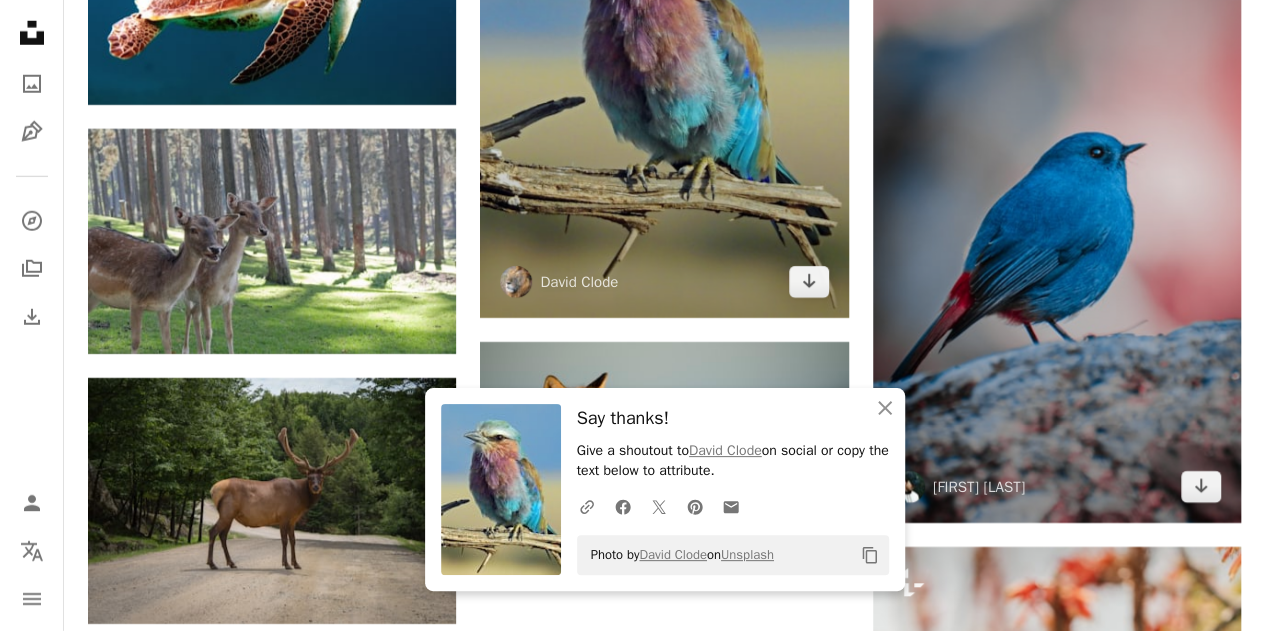 scroll, scrollTop: 2900, scrollLeft: 0, axis: vertical 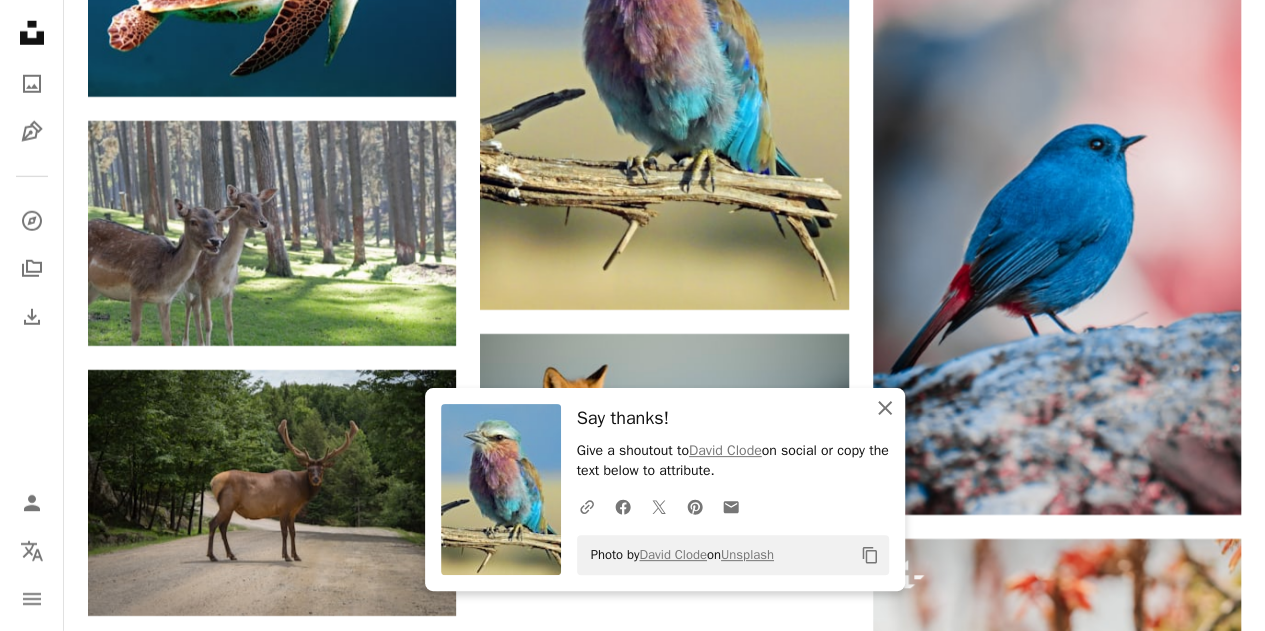 drag, startPoint x: 876, startPoint y: 412, endPoint x: 859, endPoint y: 361, distance: 53.75872 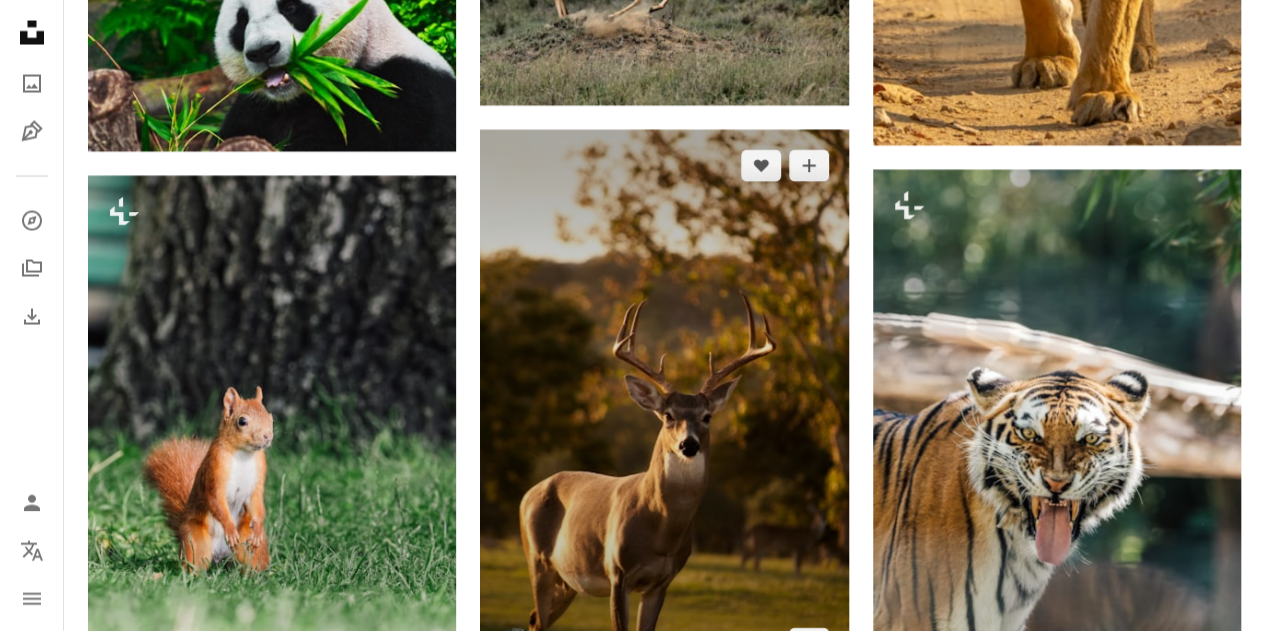 scroll, scrollTop: 2000, scrollLeft: 0, axis: vertical 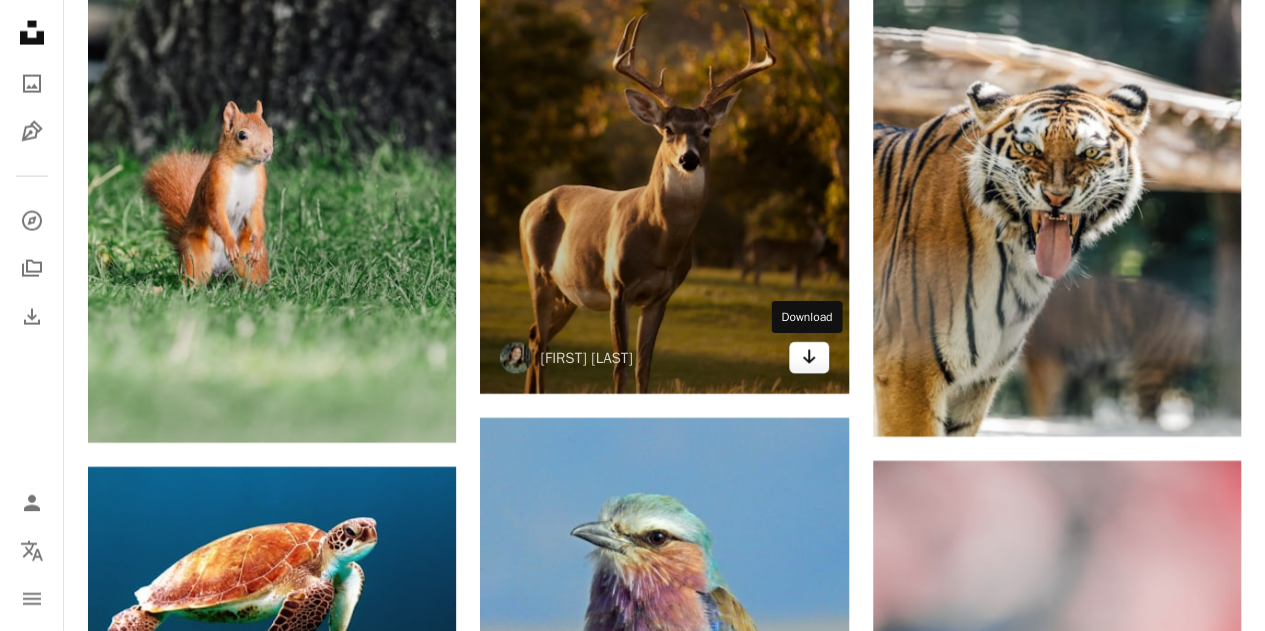 click on "Arrow pointing down" 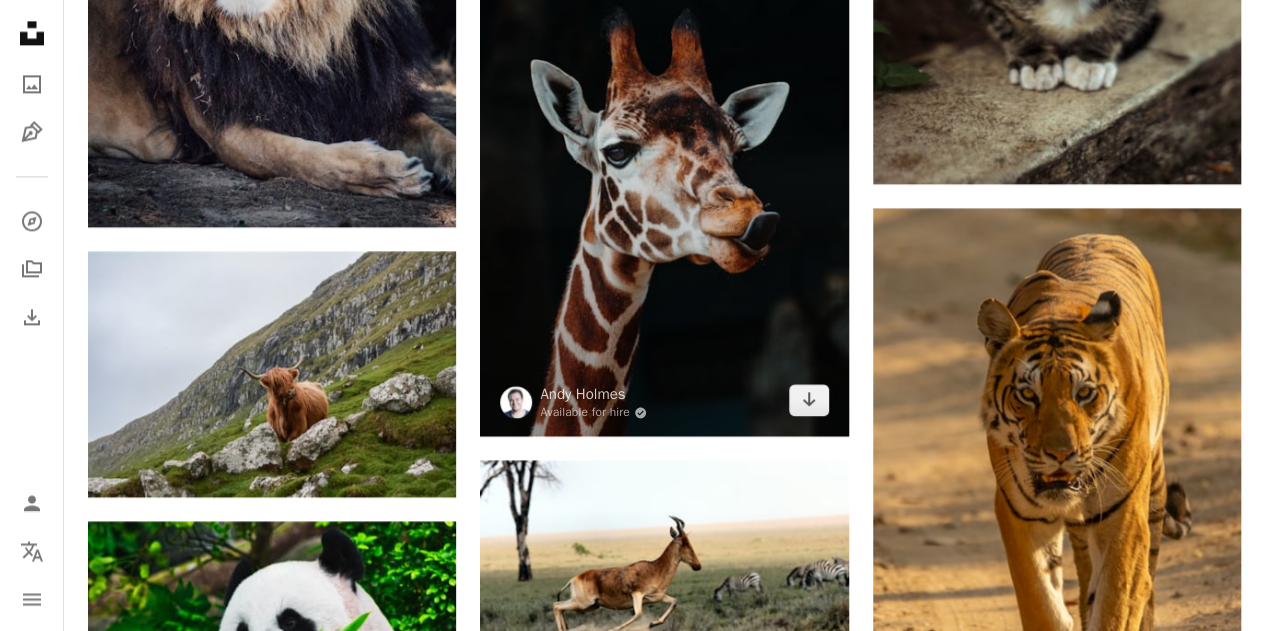 scroll, scrollTop: 1100, scrollLeft: 0, axis: vertical 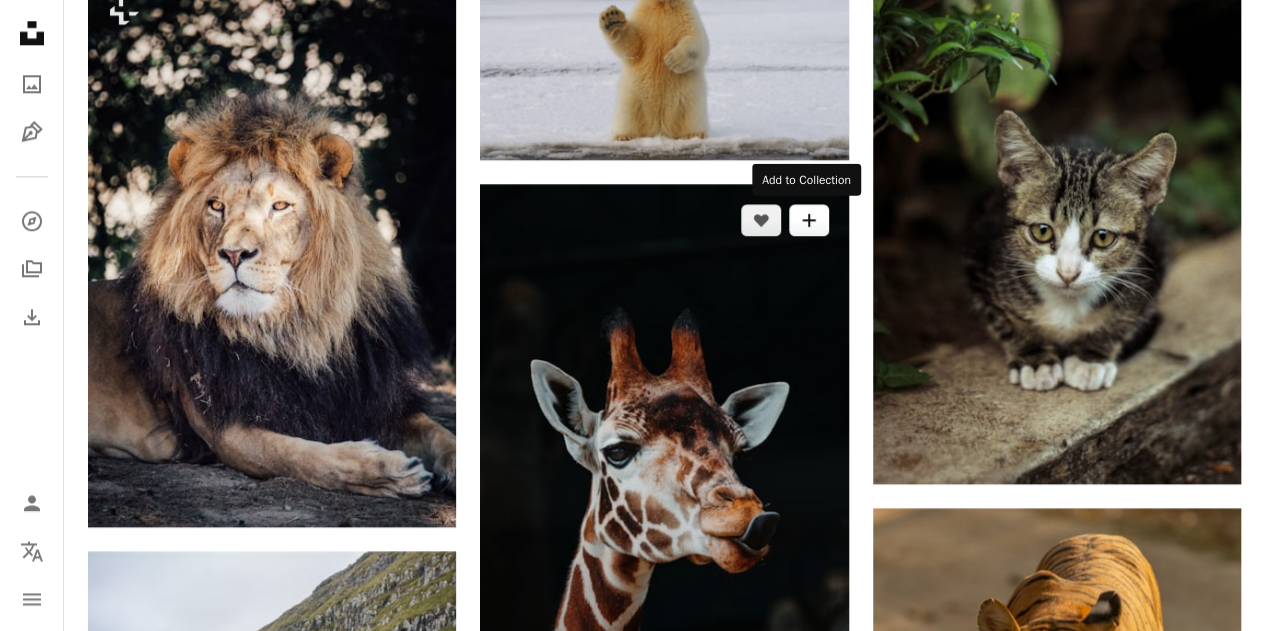 click on "A plus sign" 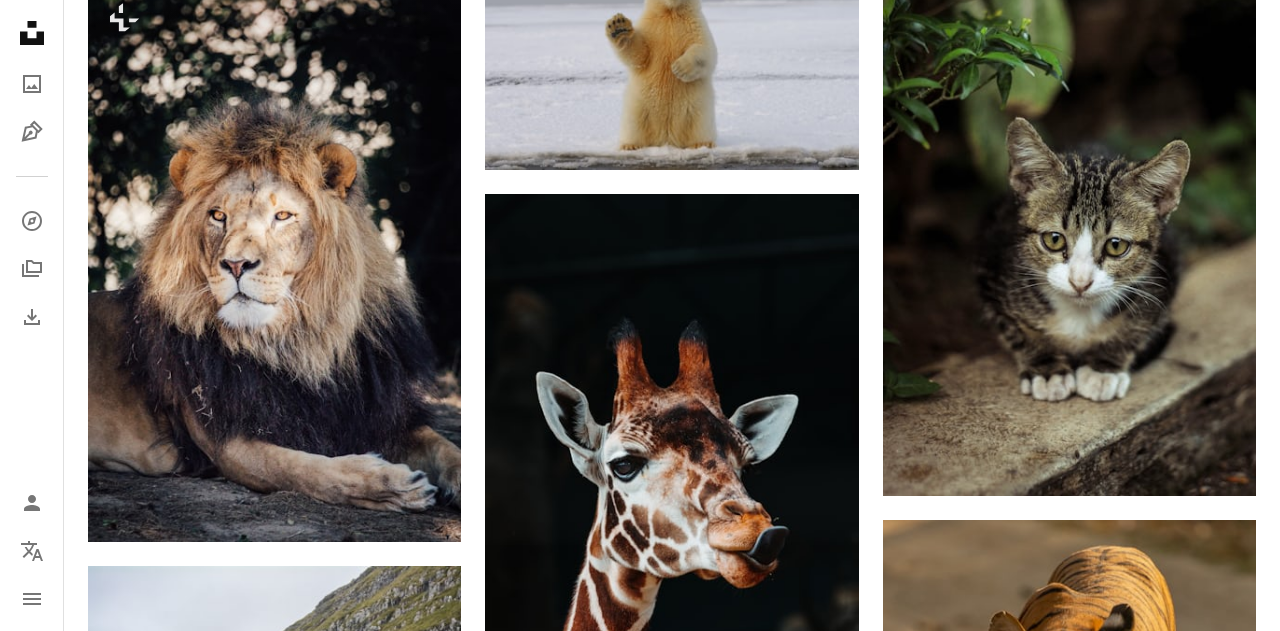 click on "An X shape Join Unsplash Already have an account?  Login First name Last name Email Username  (only letters, numbers and underscores) Password  (min. 8 char) Join By joining, you agree to the  Terms  and  Privacy Policy ." at bounding box center (640, 3867) 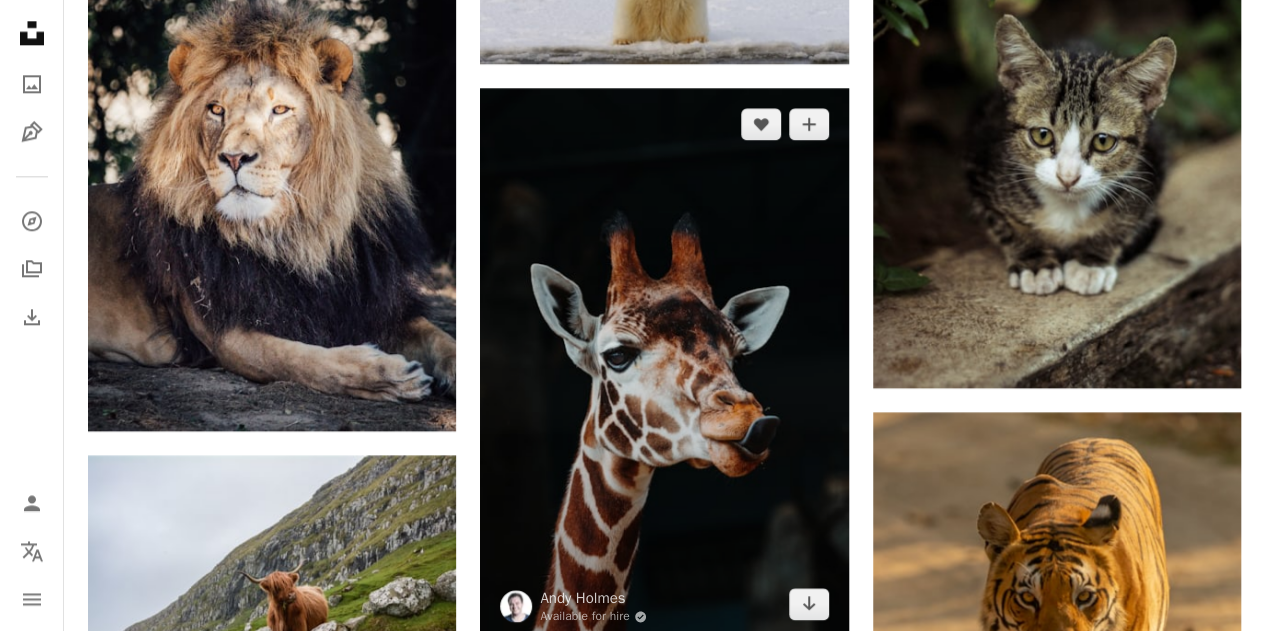 scroll, scrollTop: 1500, scrollLeft: 0, axis: vertical 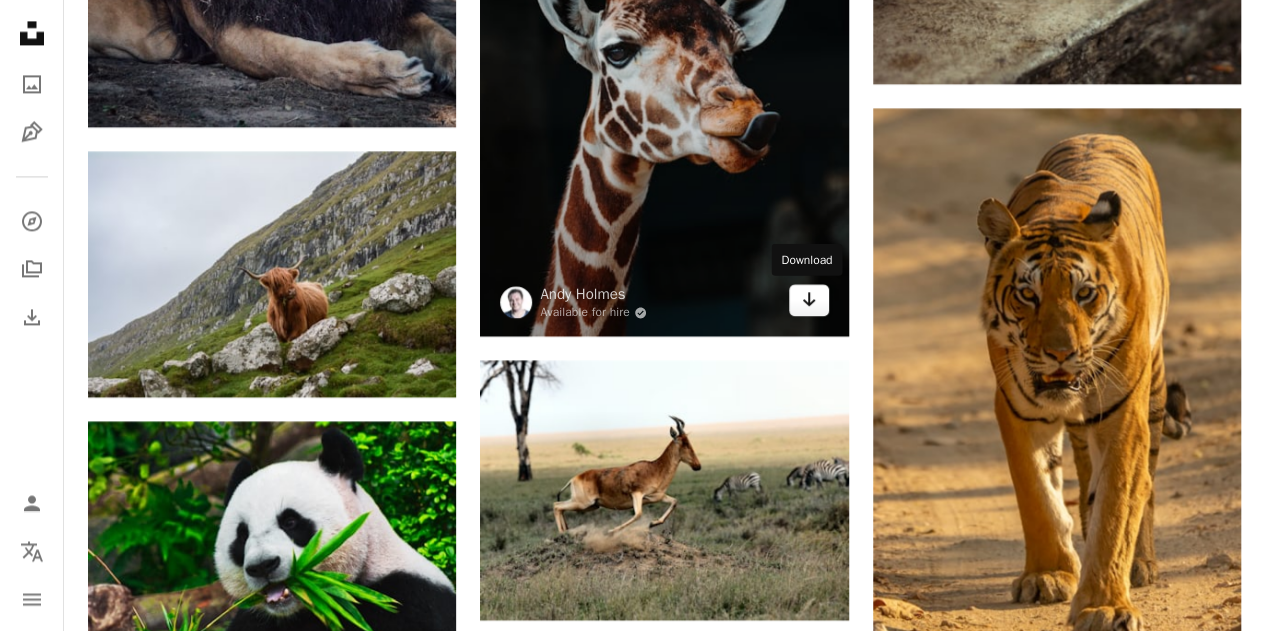 click on "Arrow pointing down" 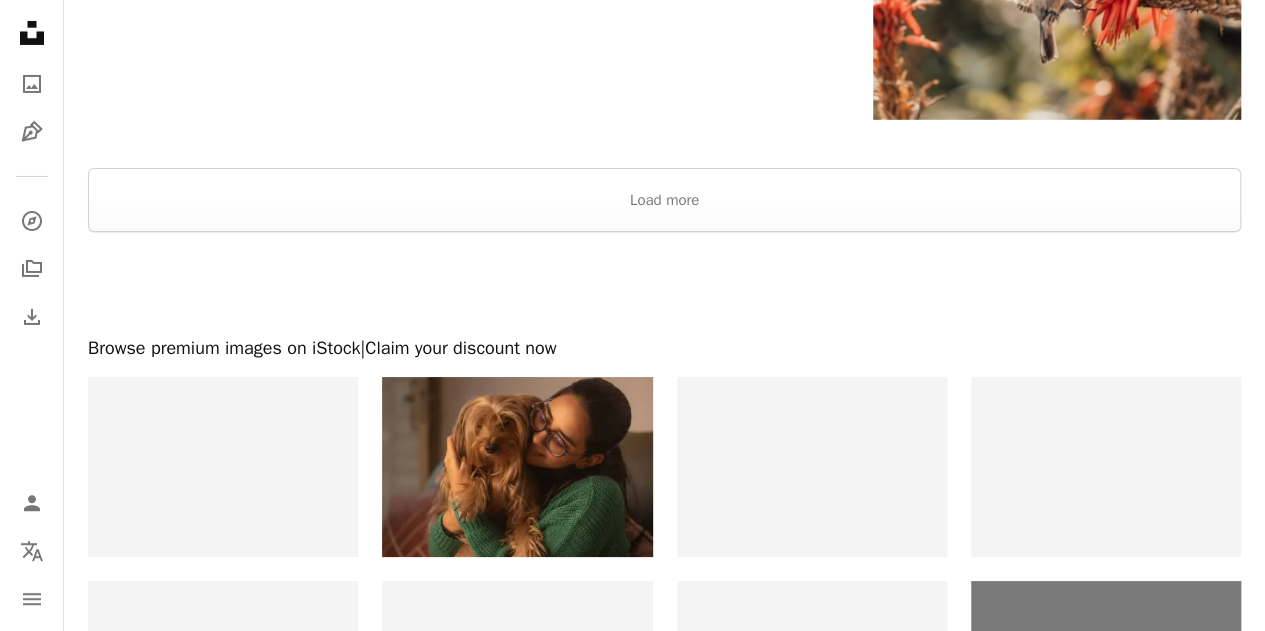 scroll, scrollTop: 3800, scrollLeft: 0, axis: vertical 